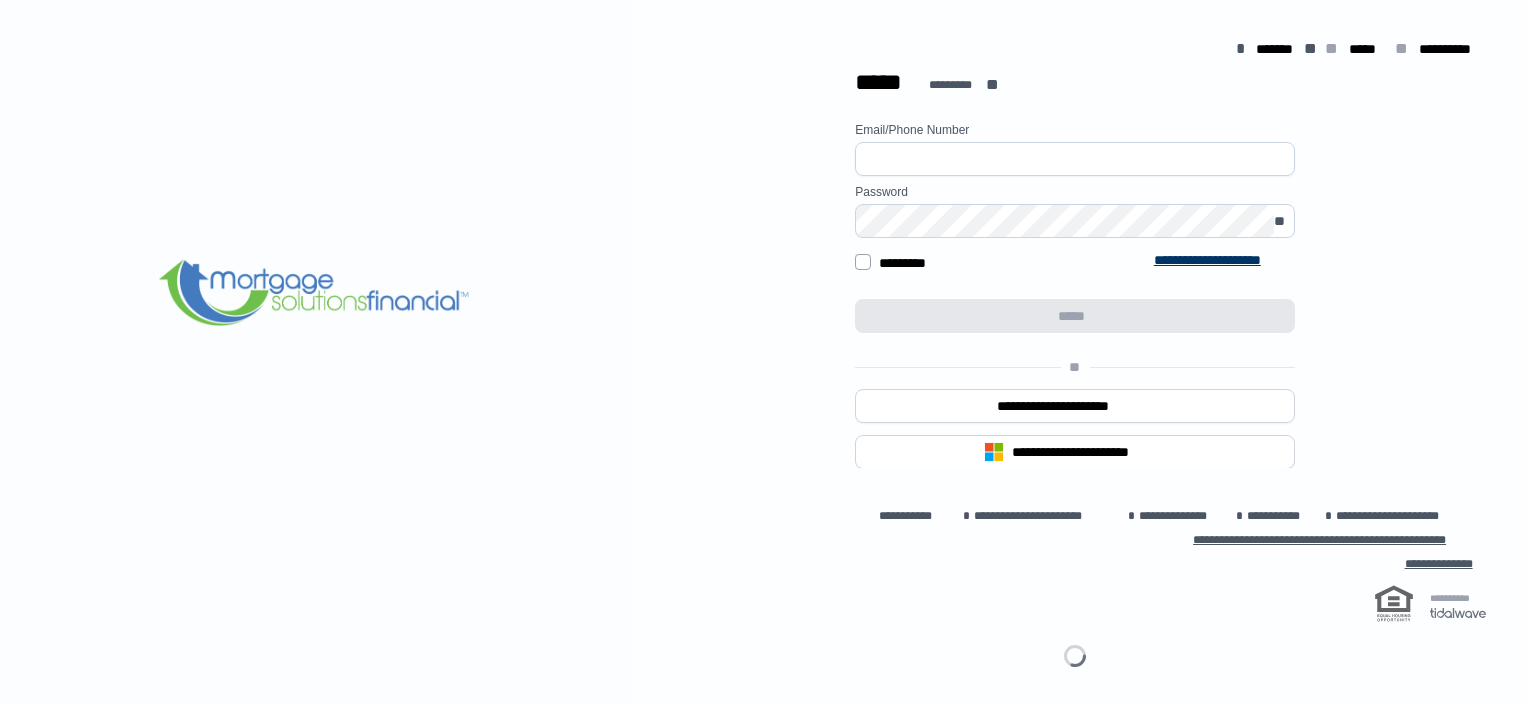scroll, scrollTop: 0, scrollLeft: 0, axis: both 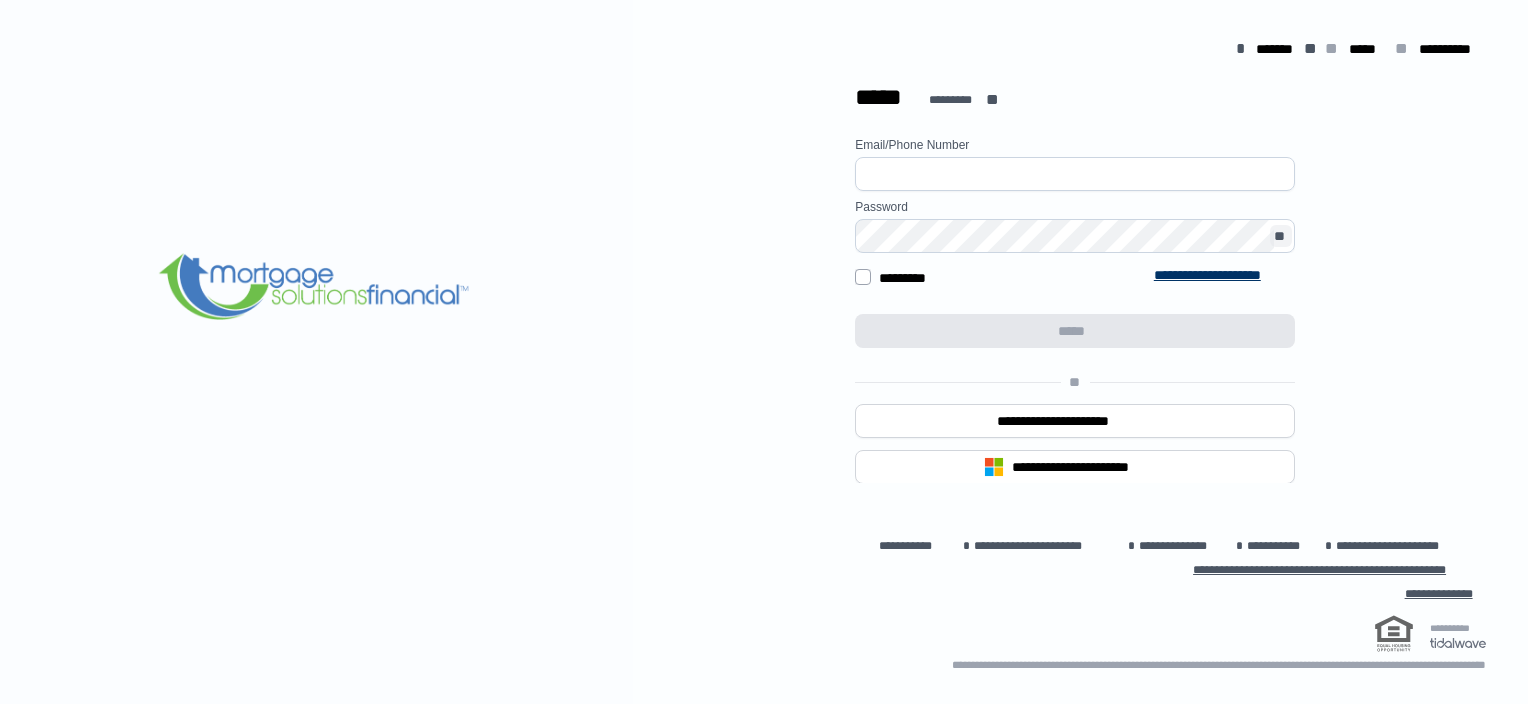 type on "**********" 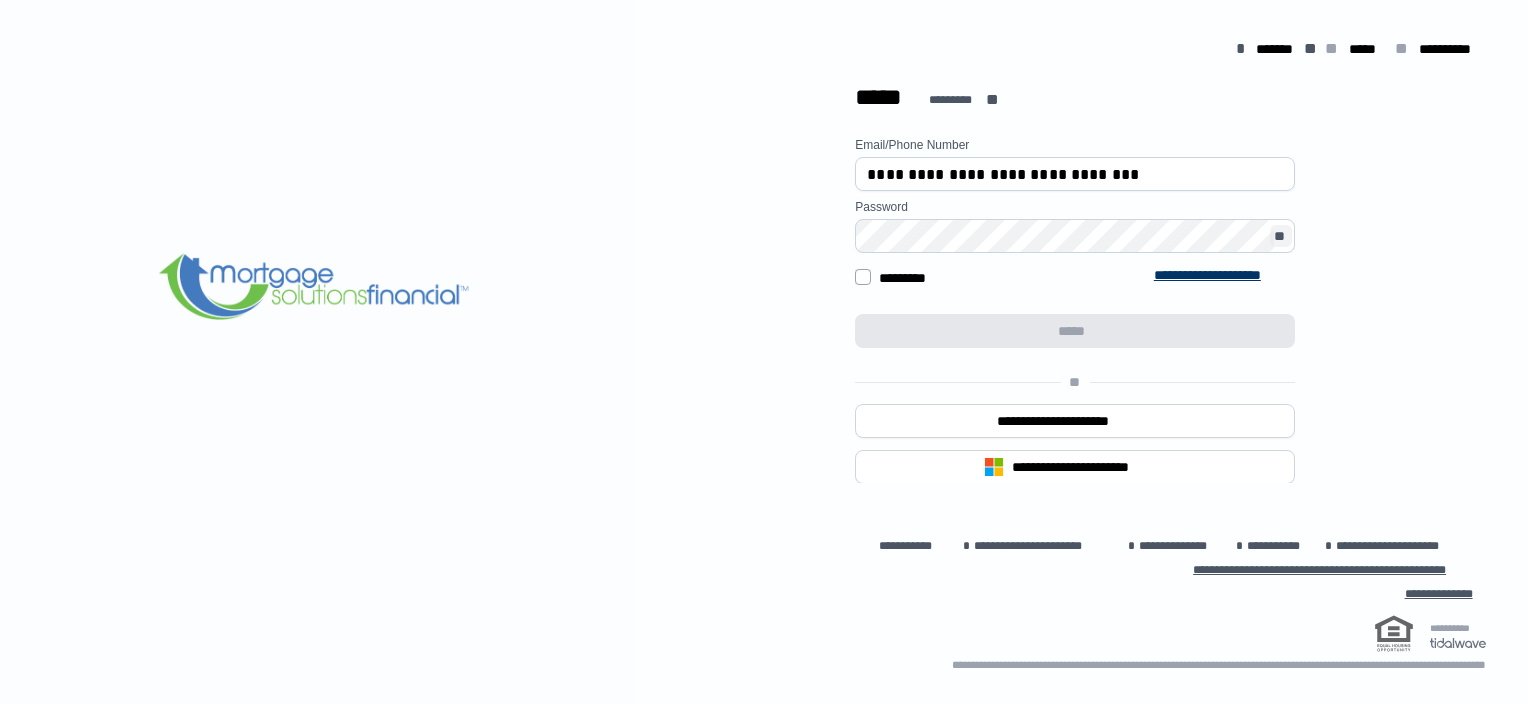 click on "**" at bounding box center [1281, 236] 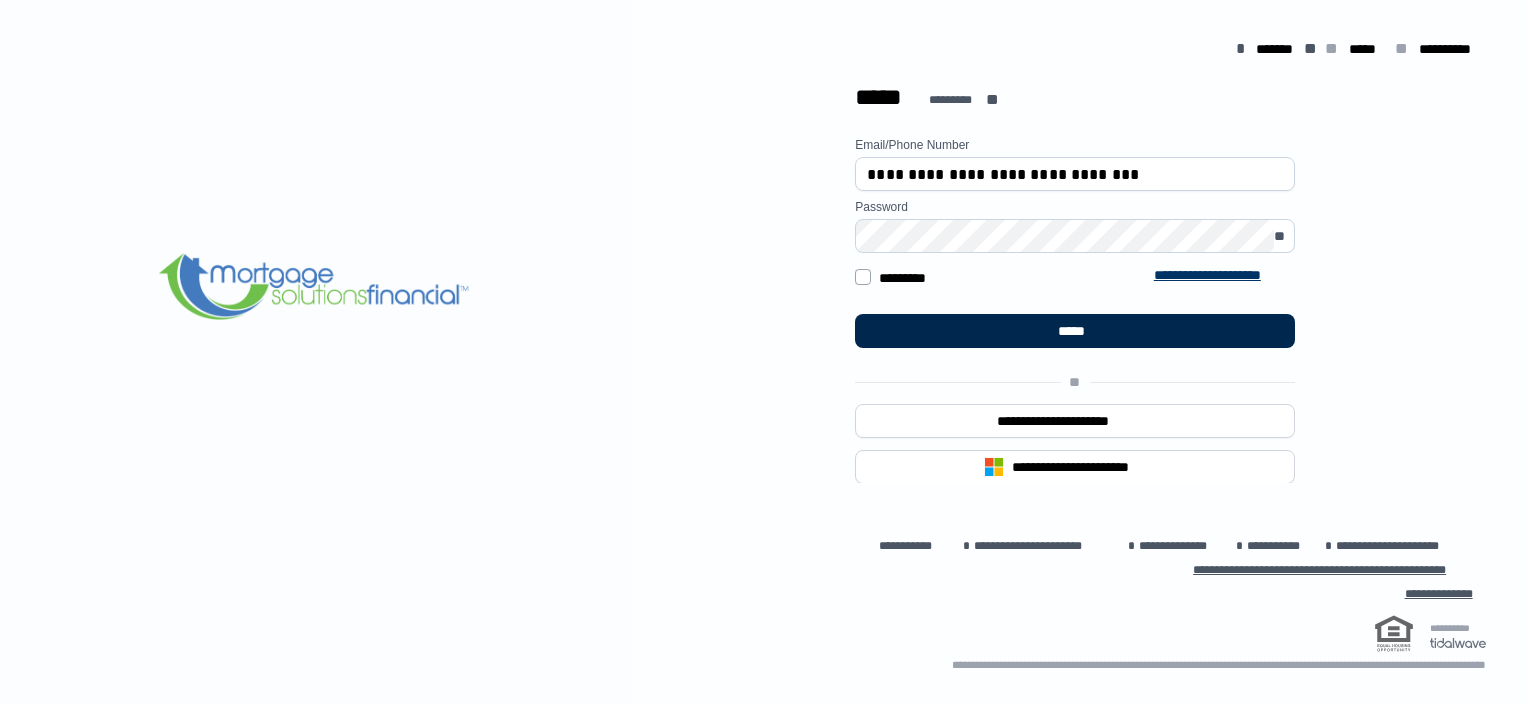 click on "*****" at bounding box center (1075, 331) 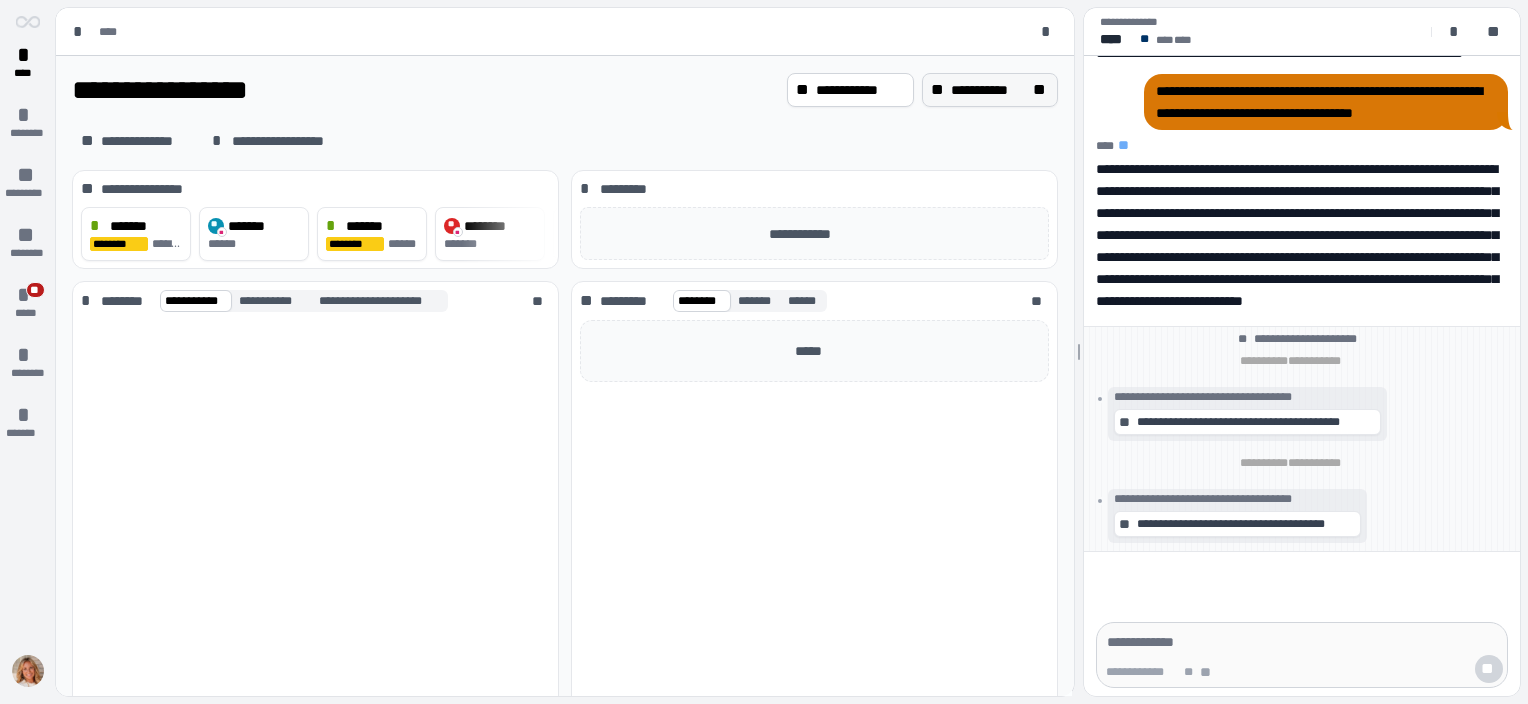 click on "**" at bounding box center (1041, 90) 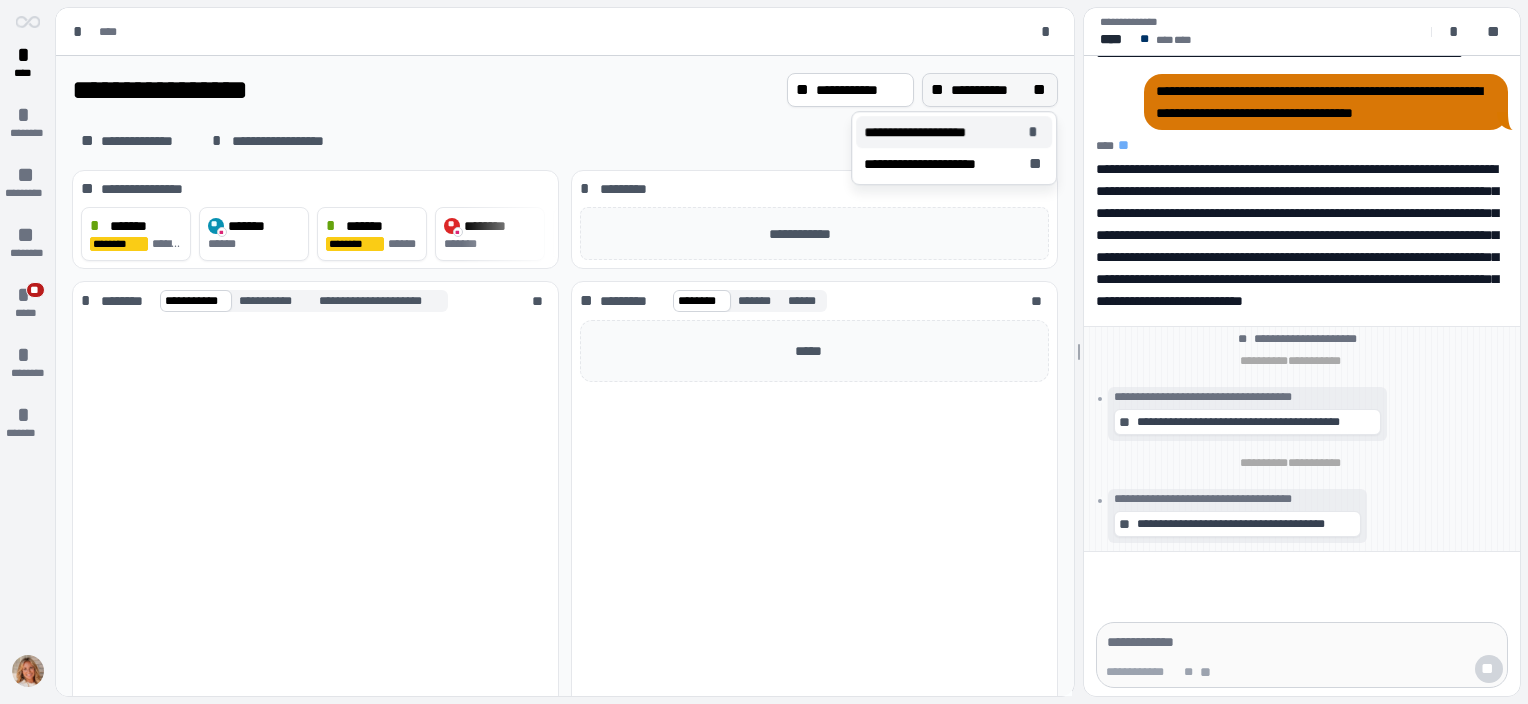 click on "**********" at bounding box center (931, 132) 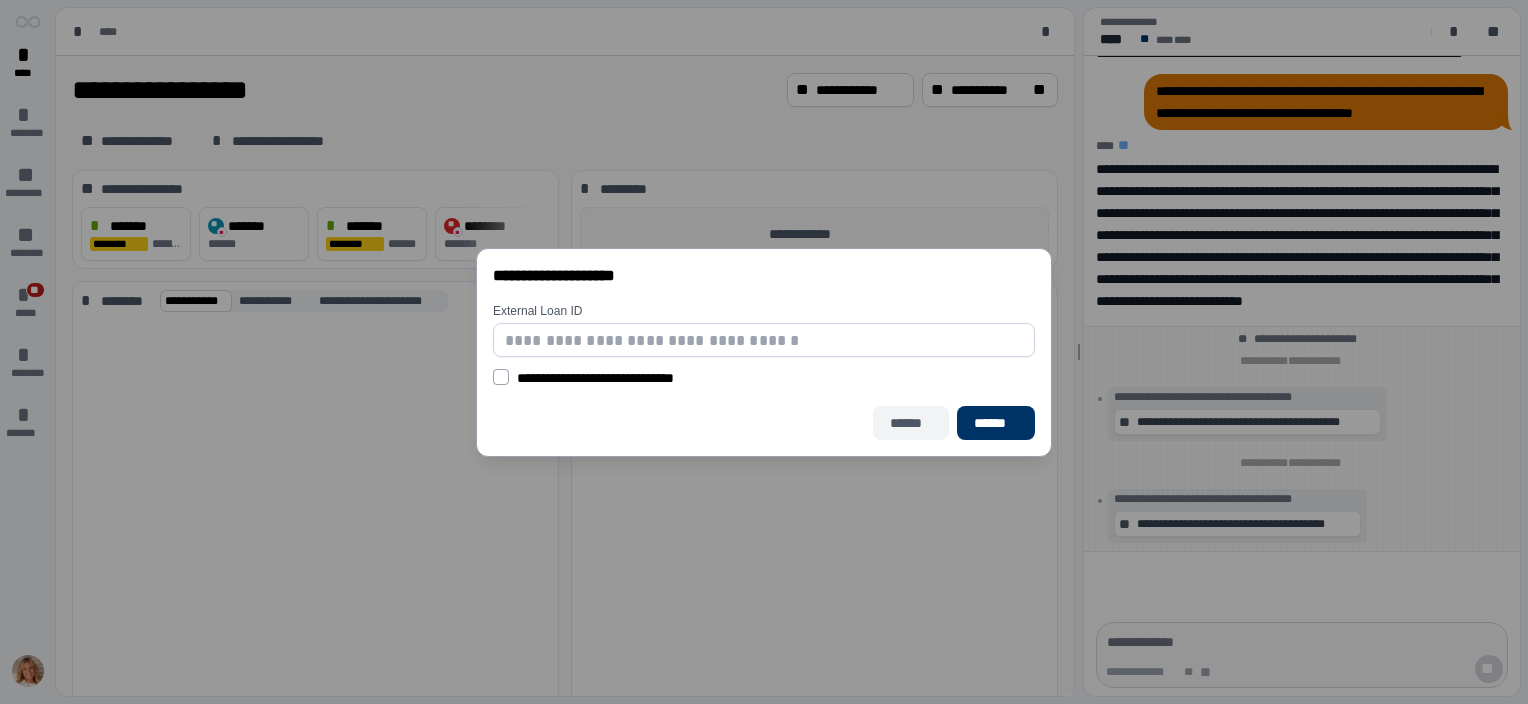 click on "******" at bounding box center (911, 423) 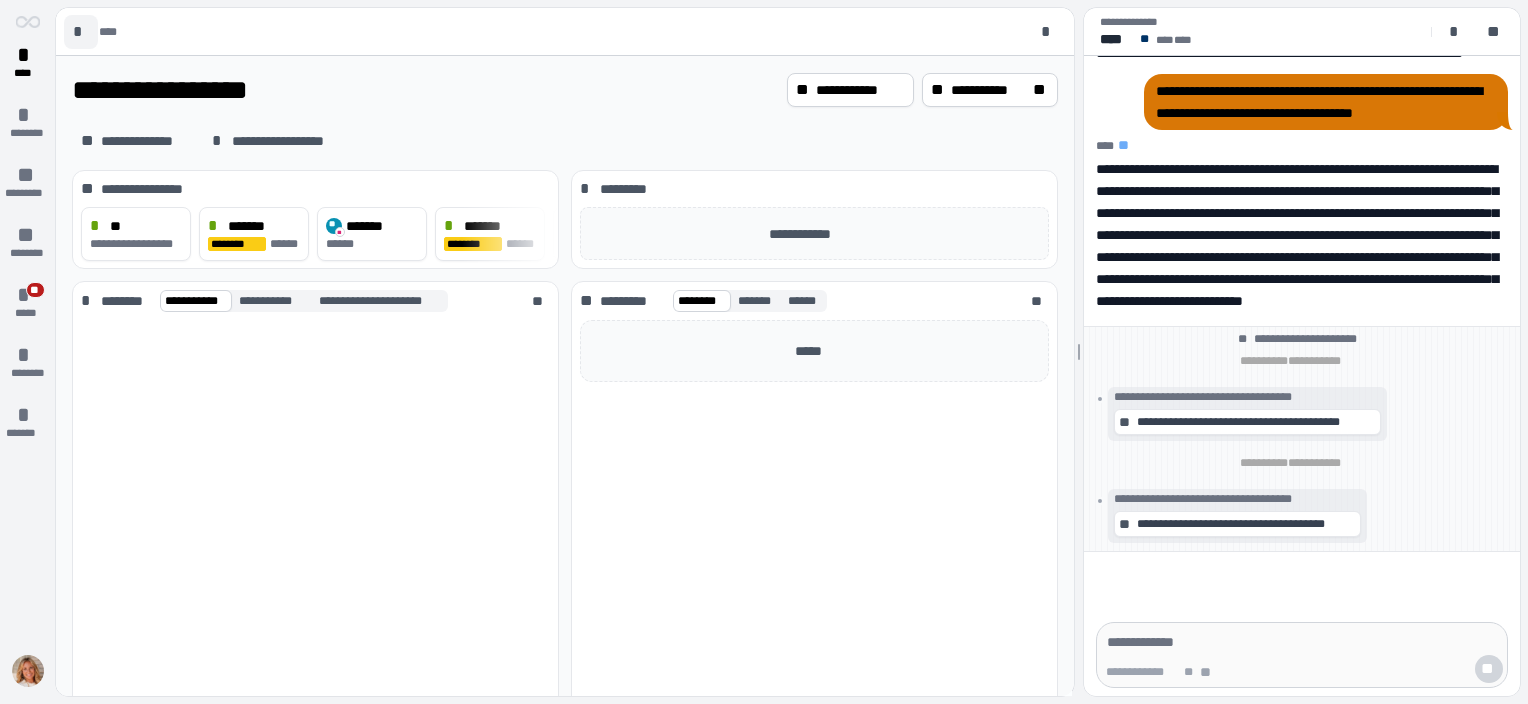click on "*" at bounding box center (81, 32) 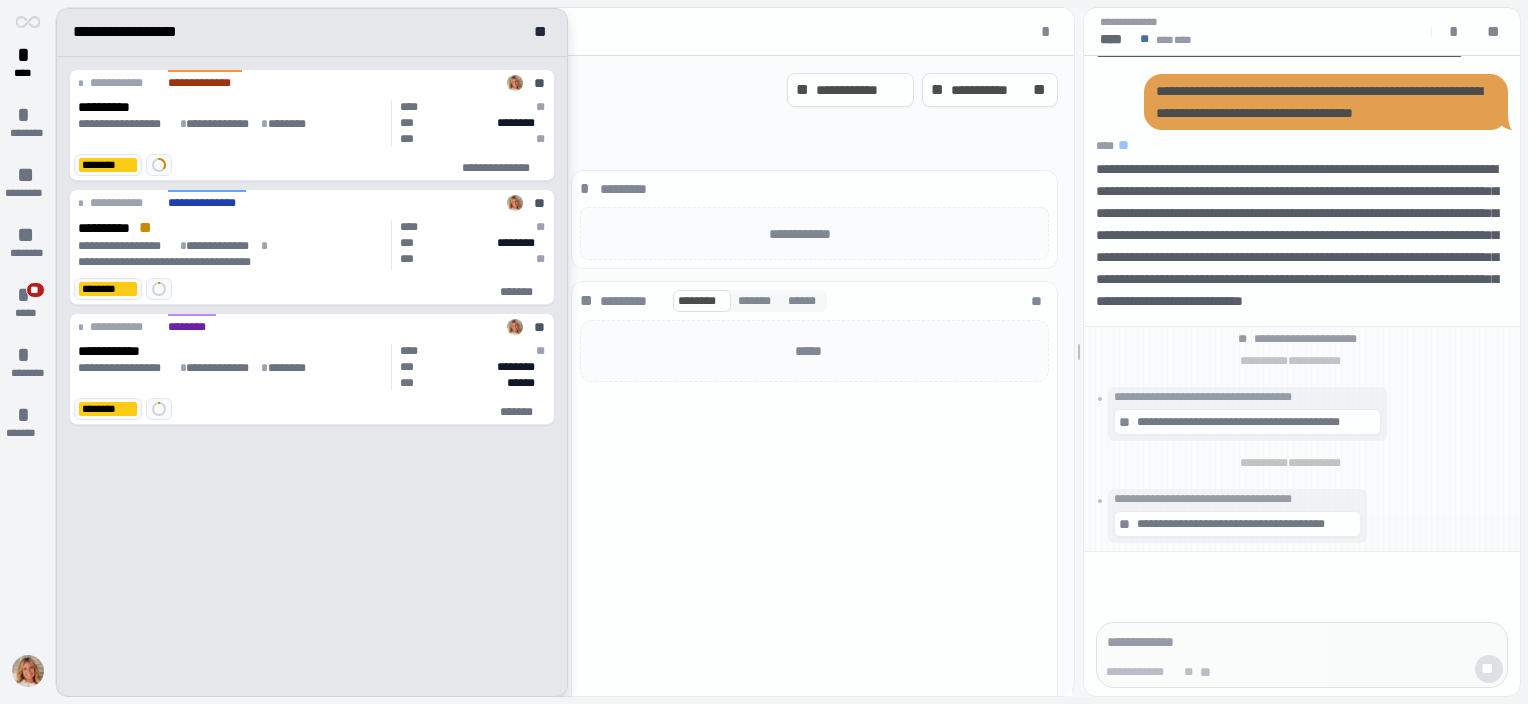 click at bounding box center (788, 352) 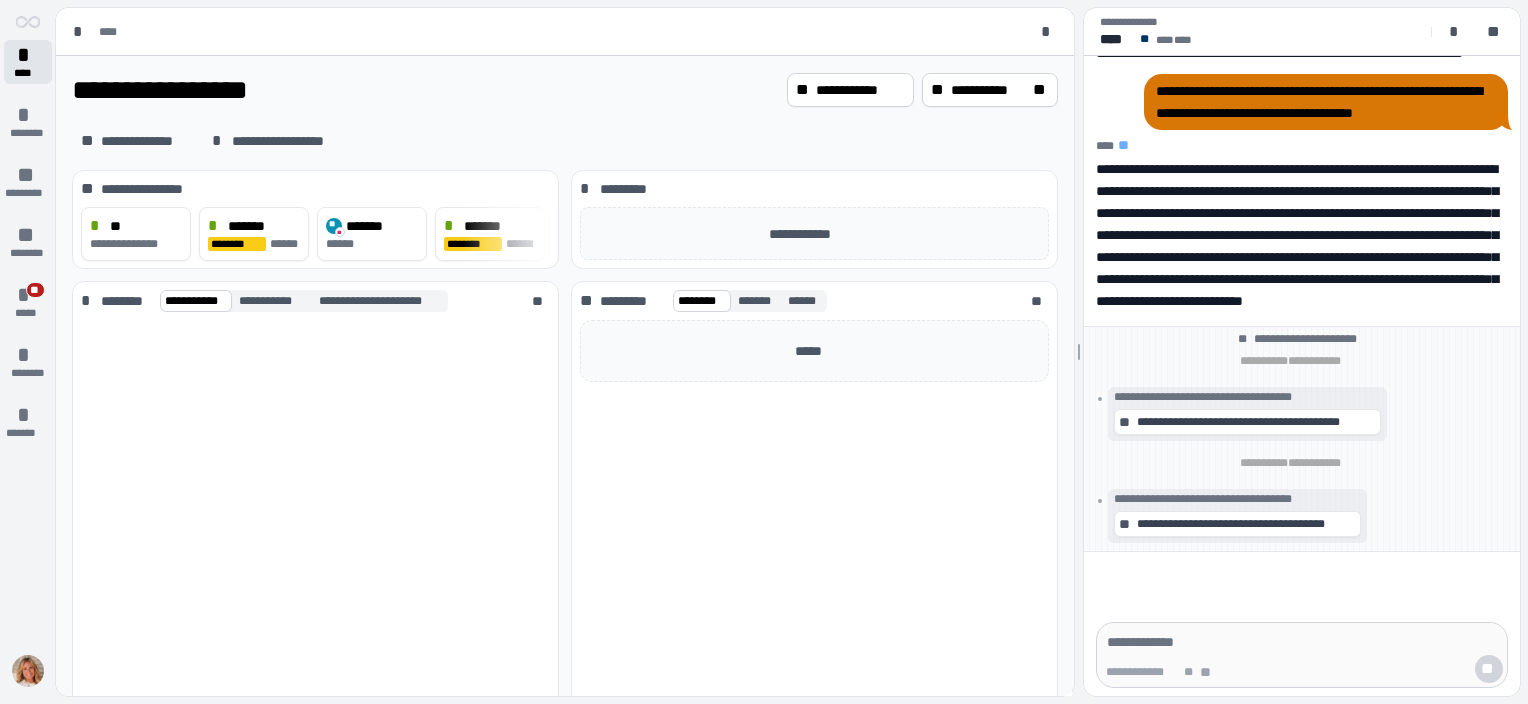 click on "*" at bounding box center (28, 55) 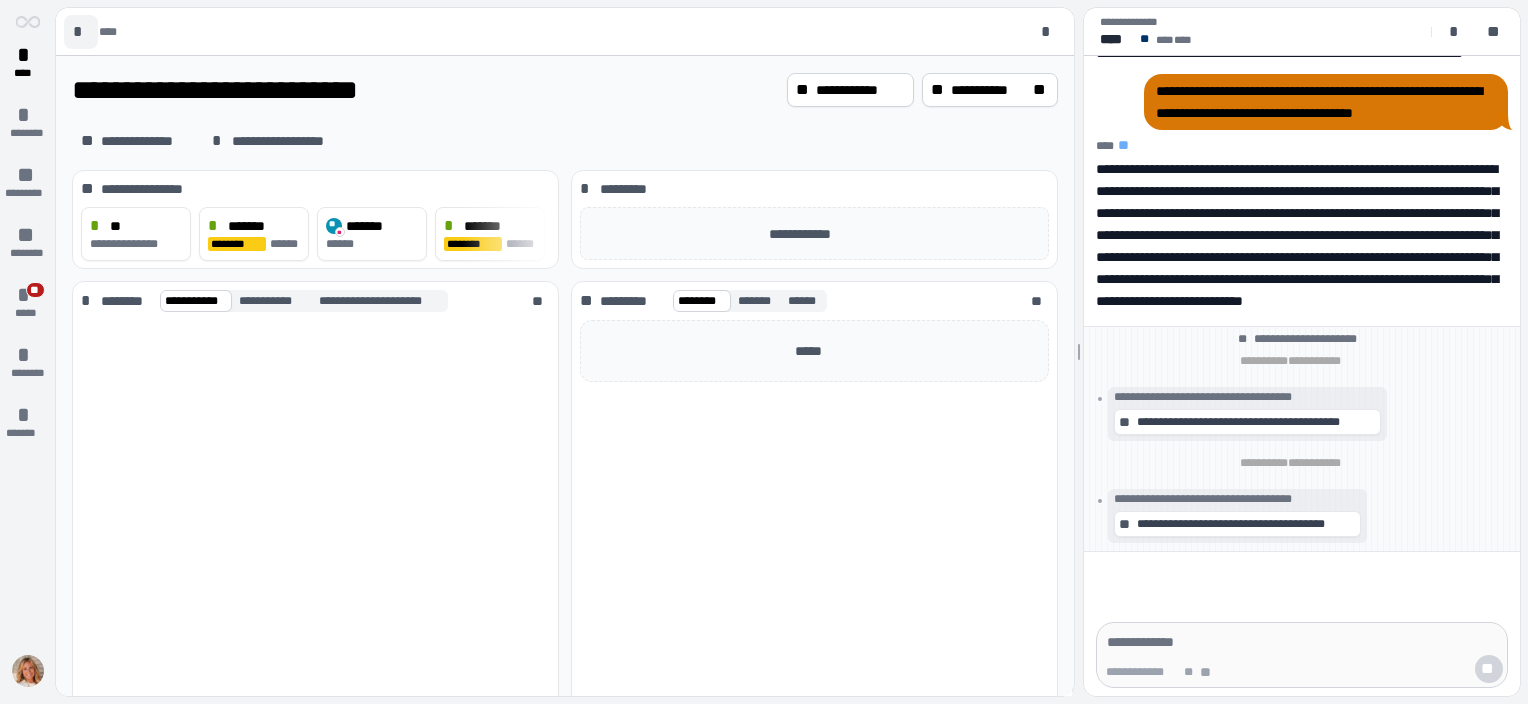 click on "*" at bounding box center (81, 32) 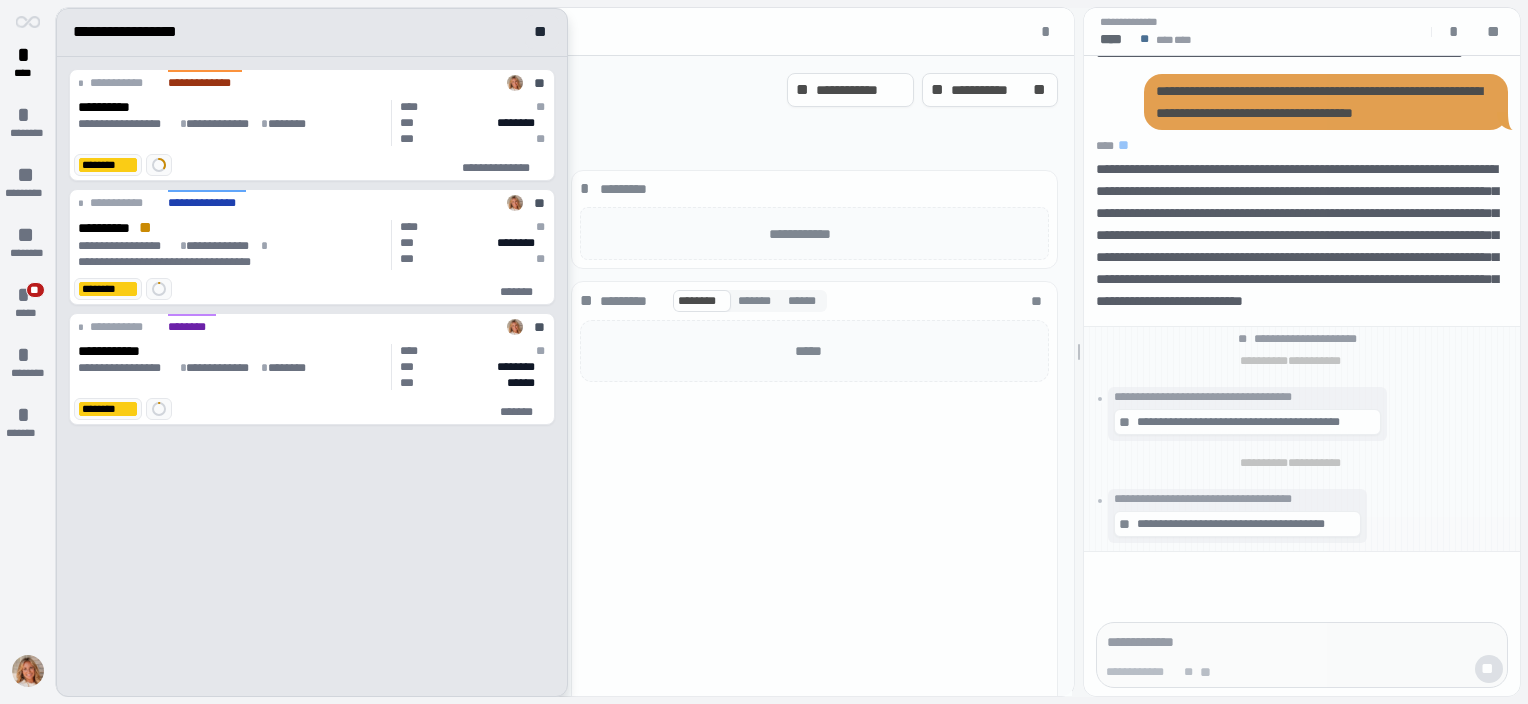 click on "**********" at bounding box center (312, 376) 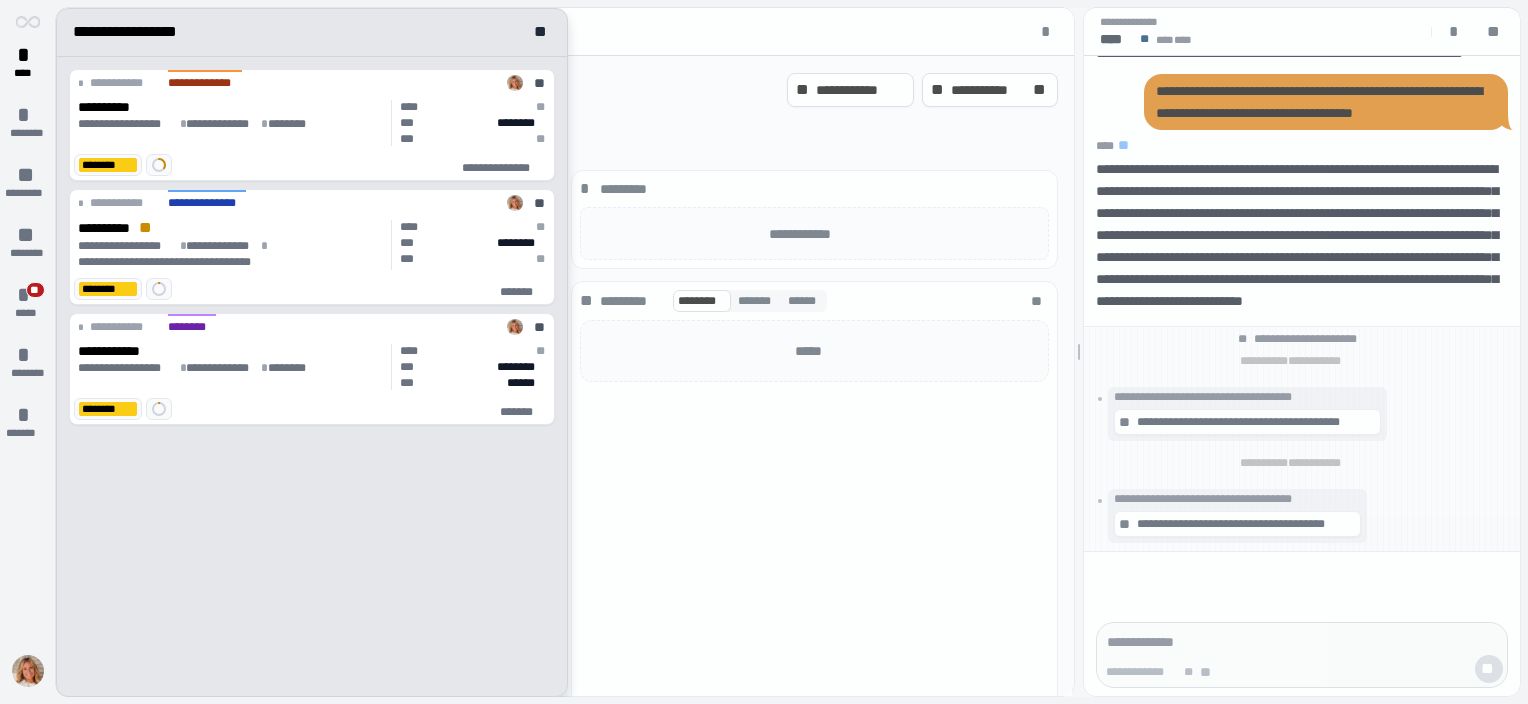 click at bounding box center [788, 352] 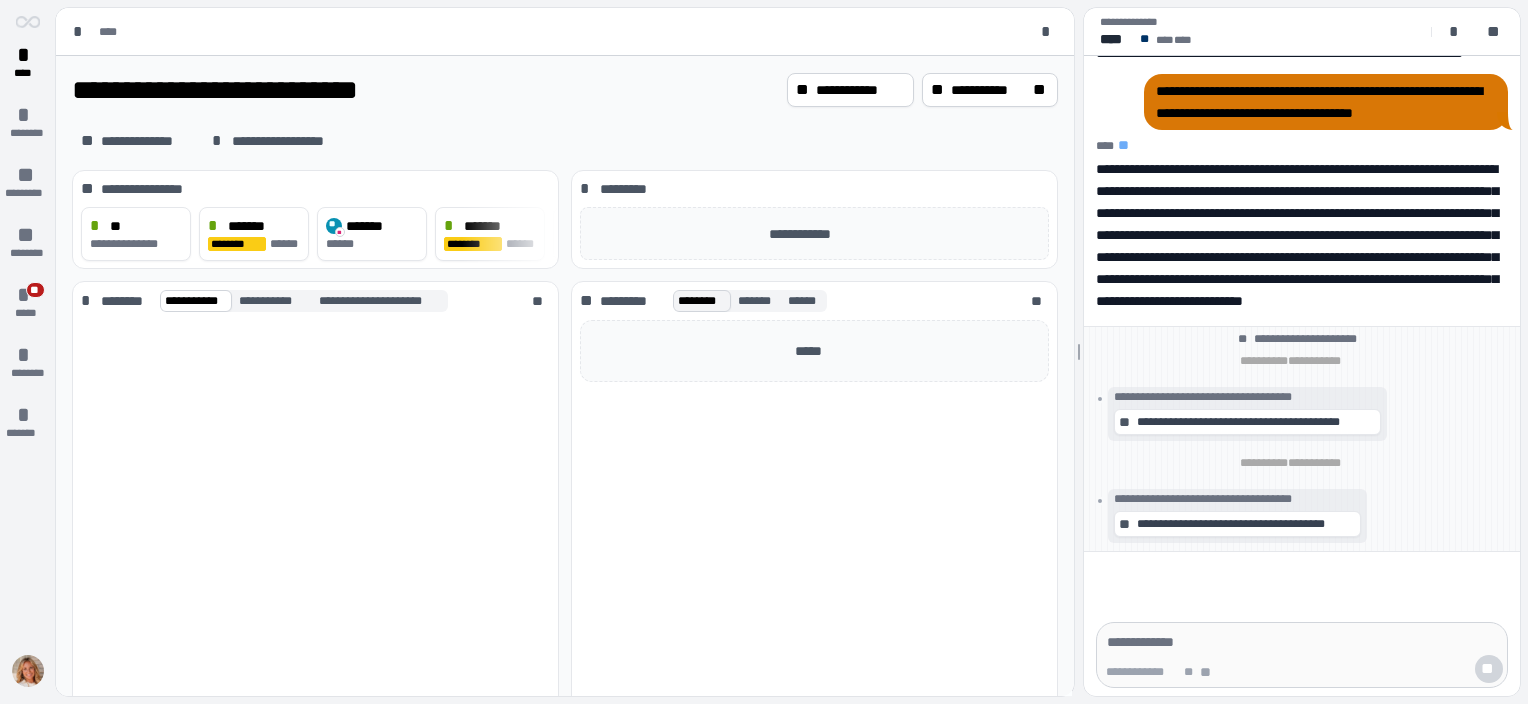 click on "********" at bounding box center [702, 301] 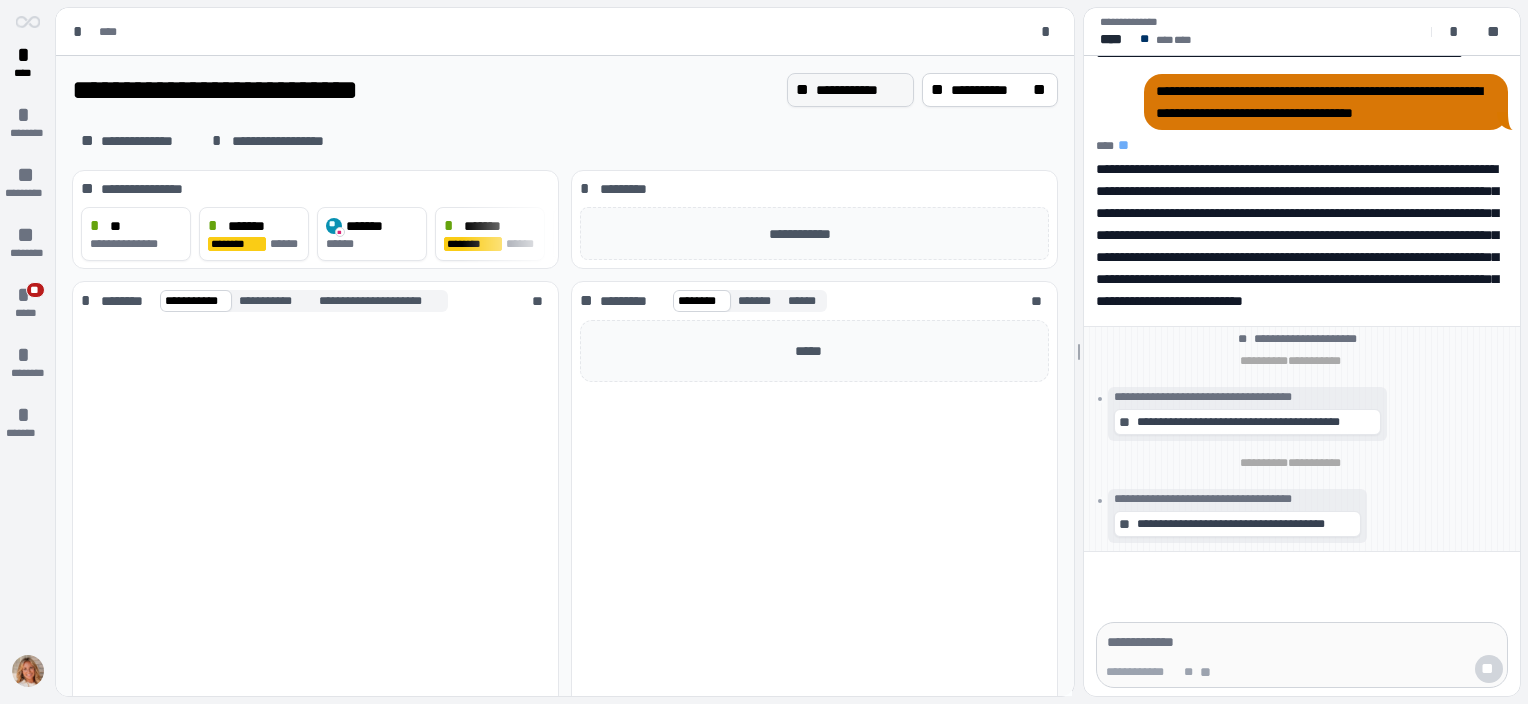 click on "**********" at bounding box center (860, 90) 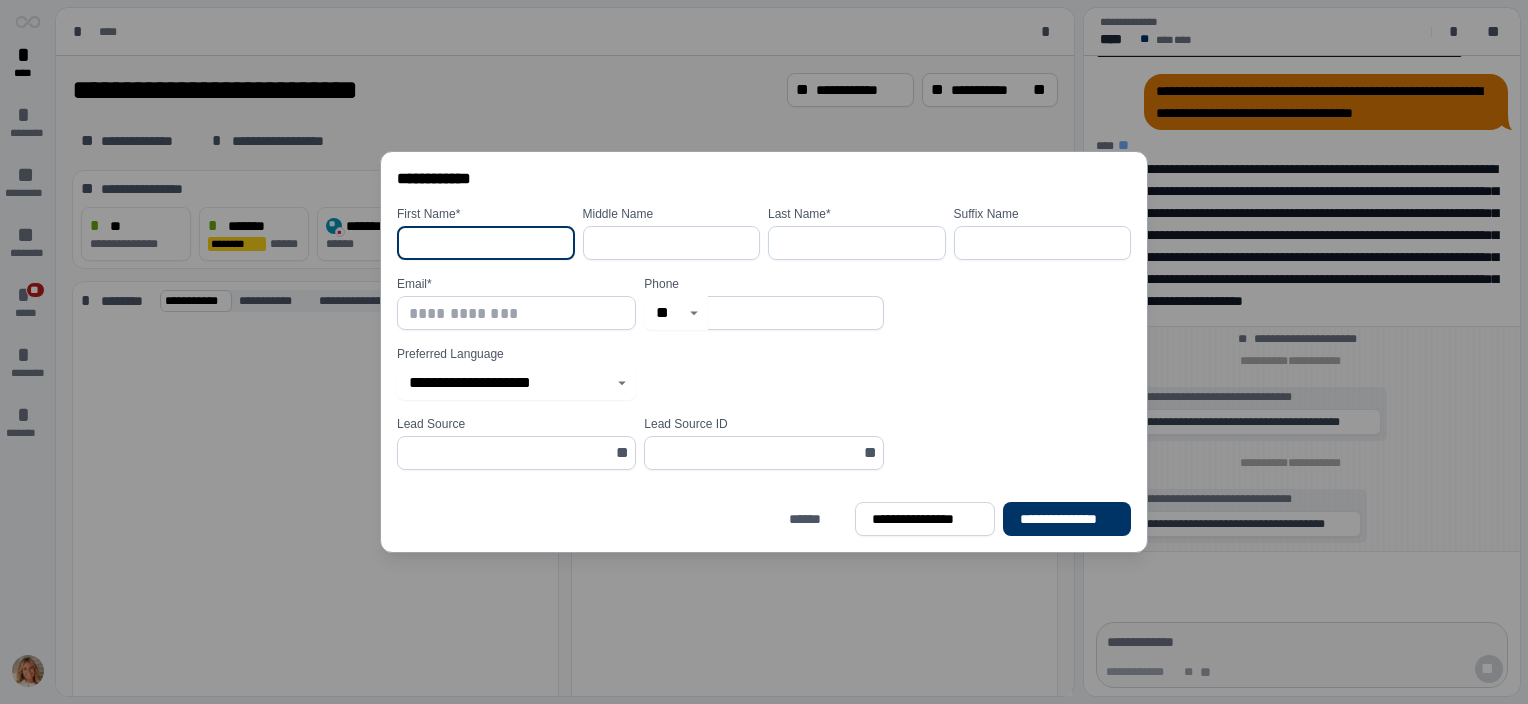 click at bounding box center [486, 243] 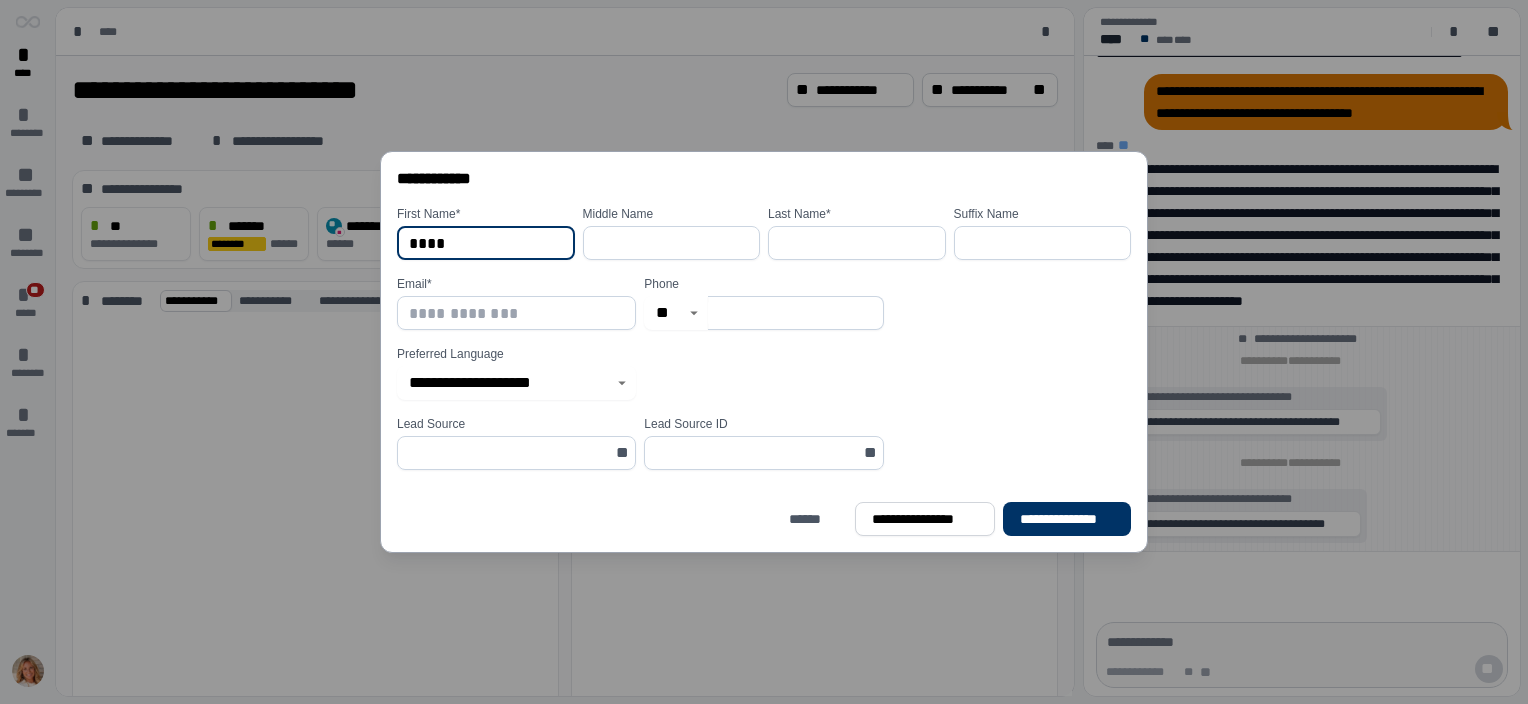 type on "****" 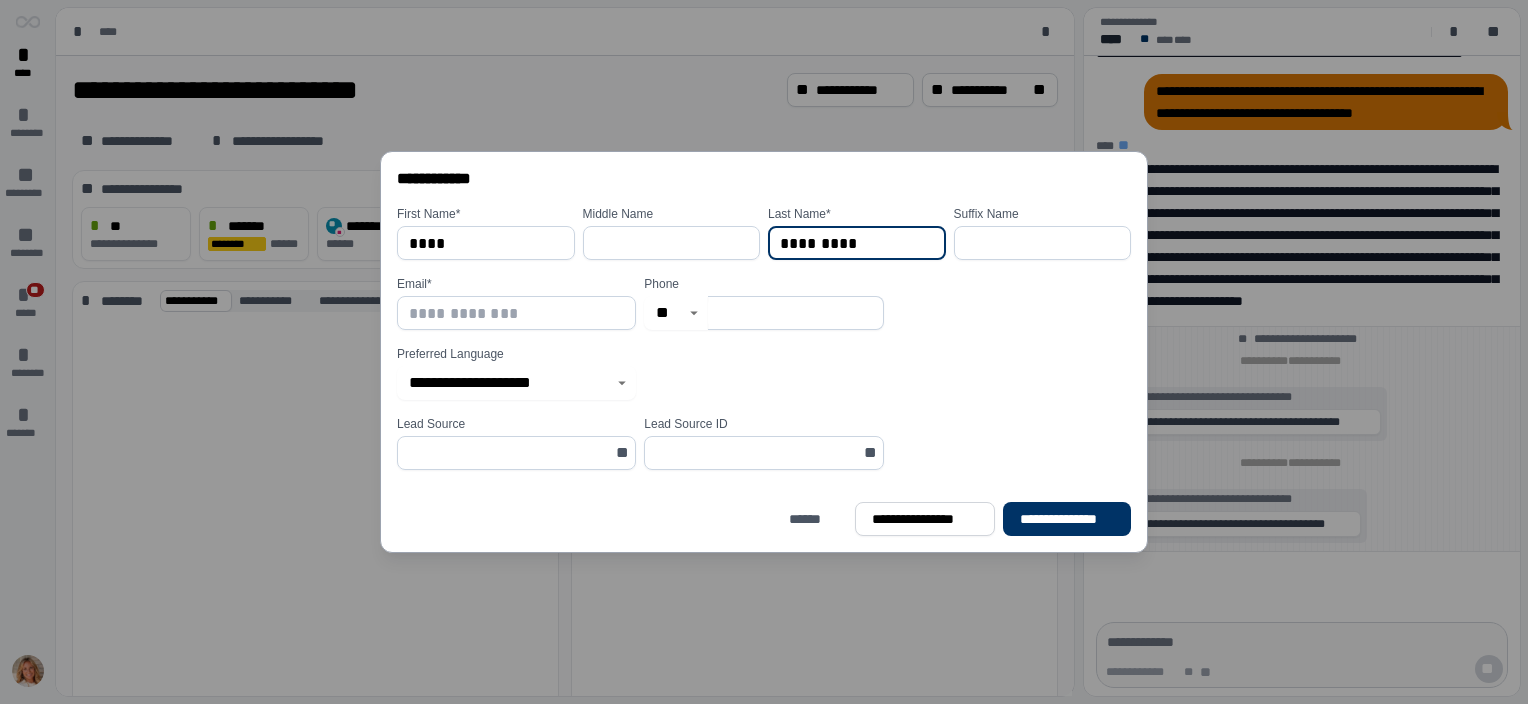 type on "*********" 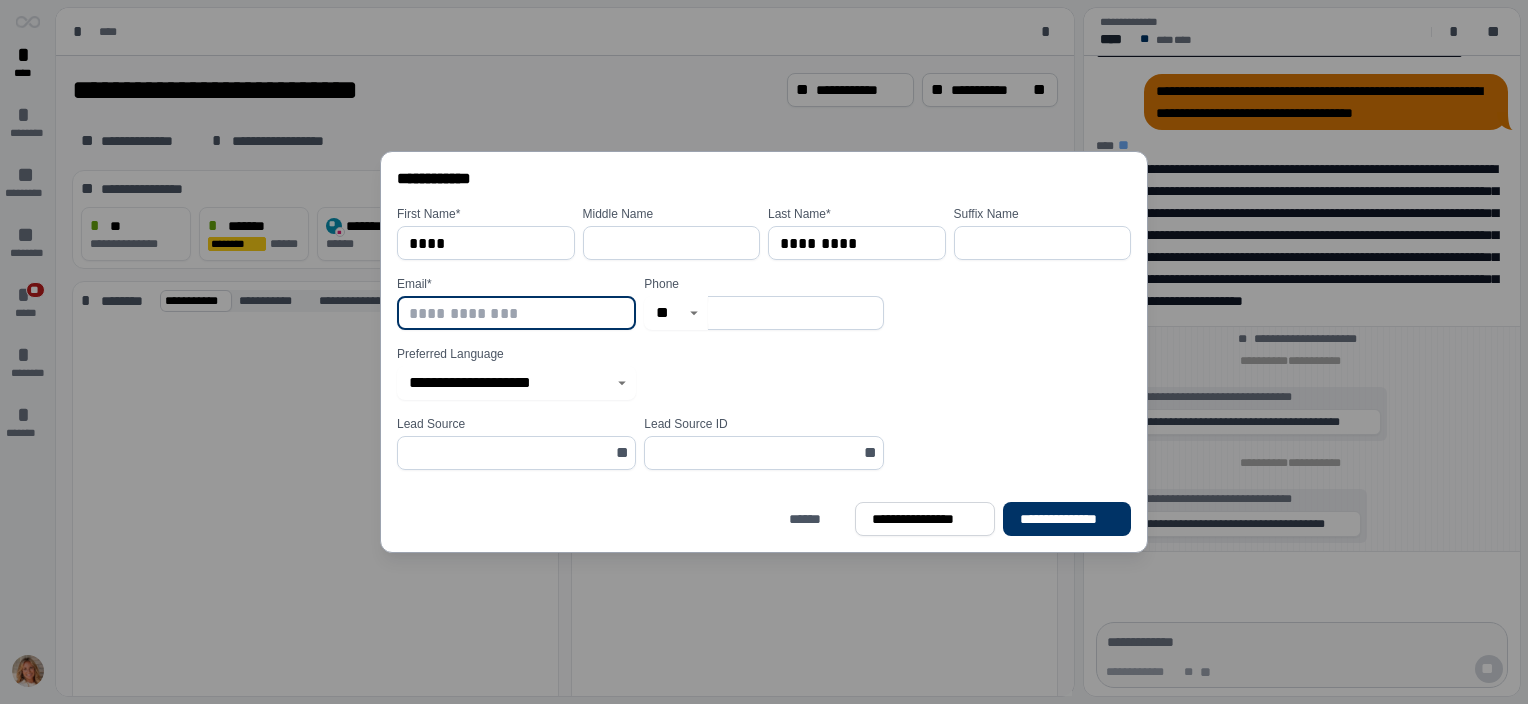 click at bounding box center (516, 313) 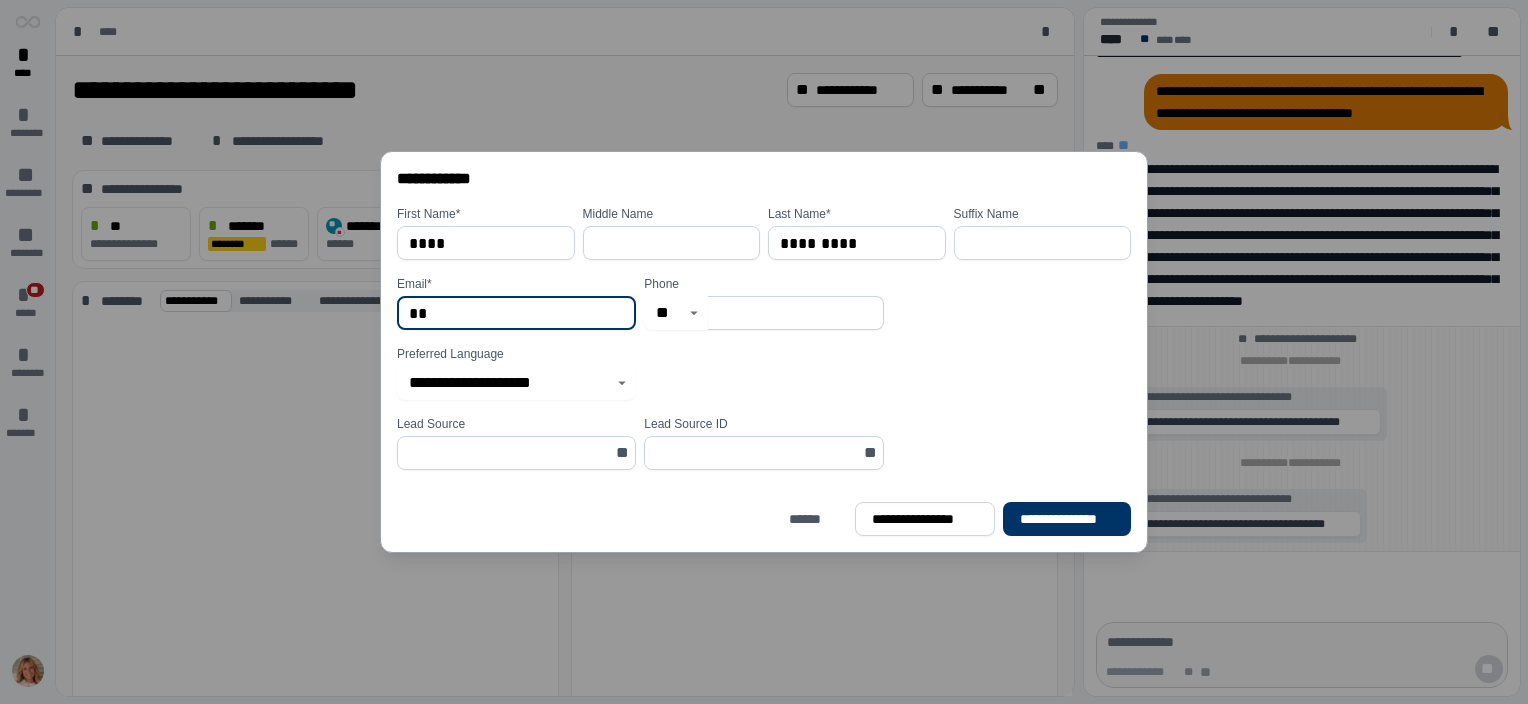 type on "*" 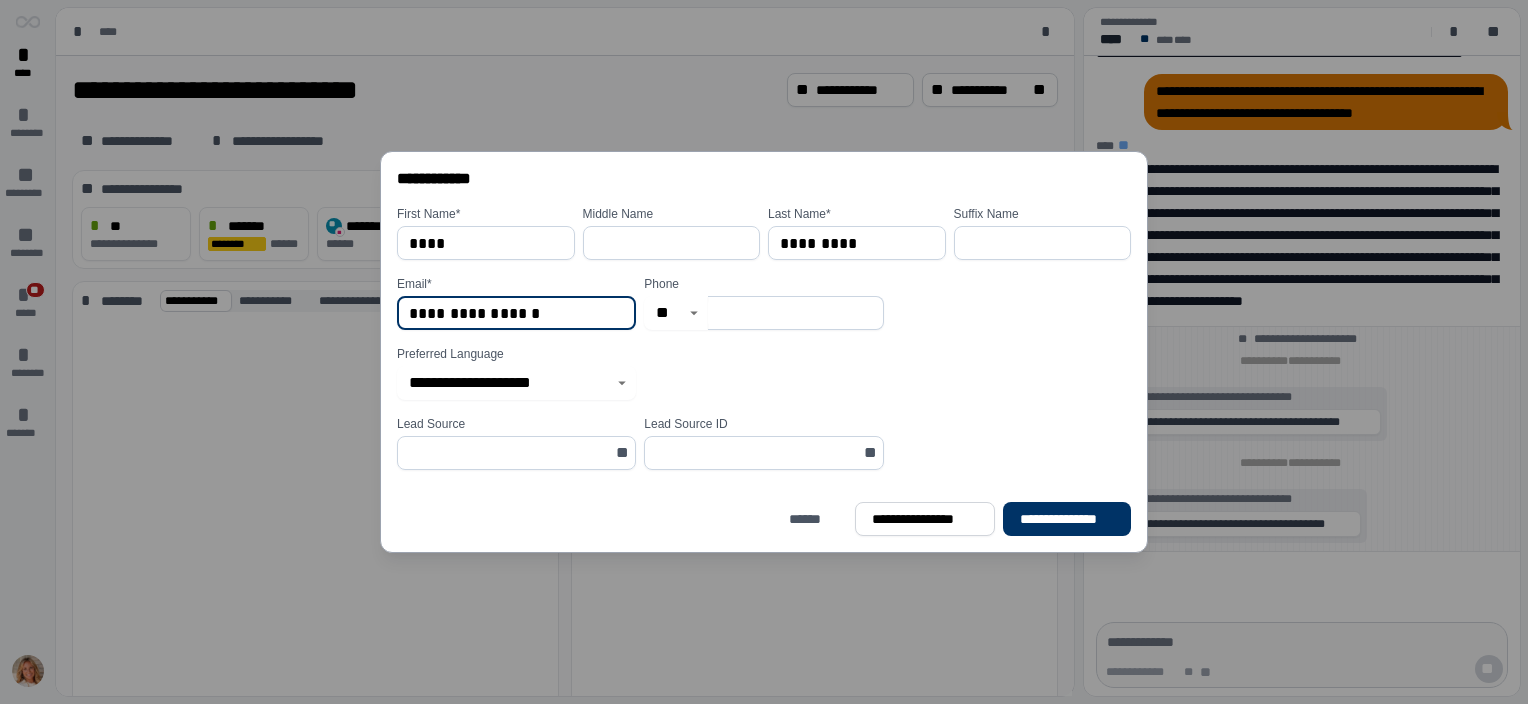 type on "**********" 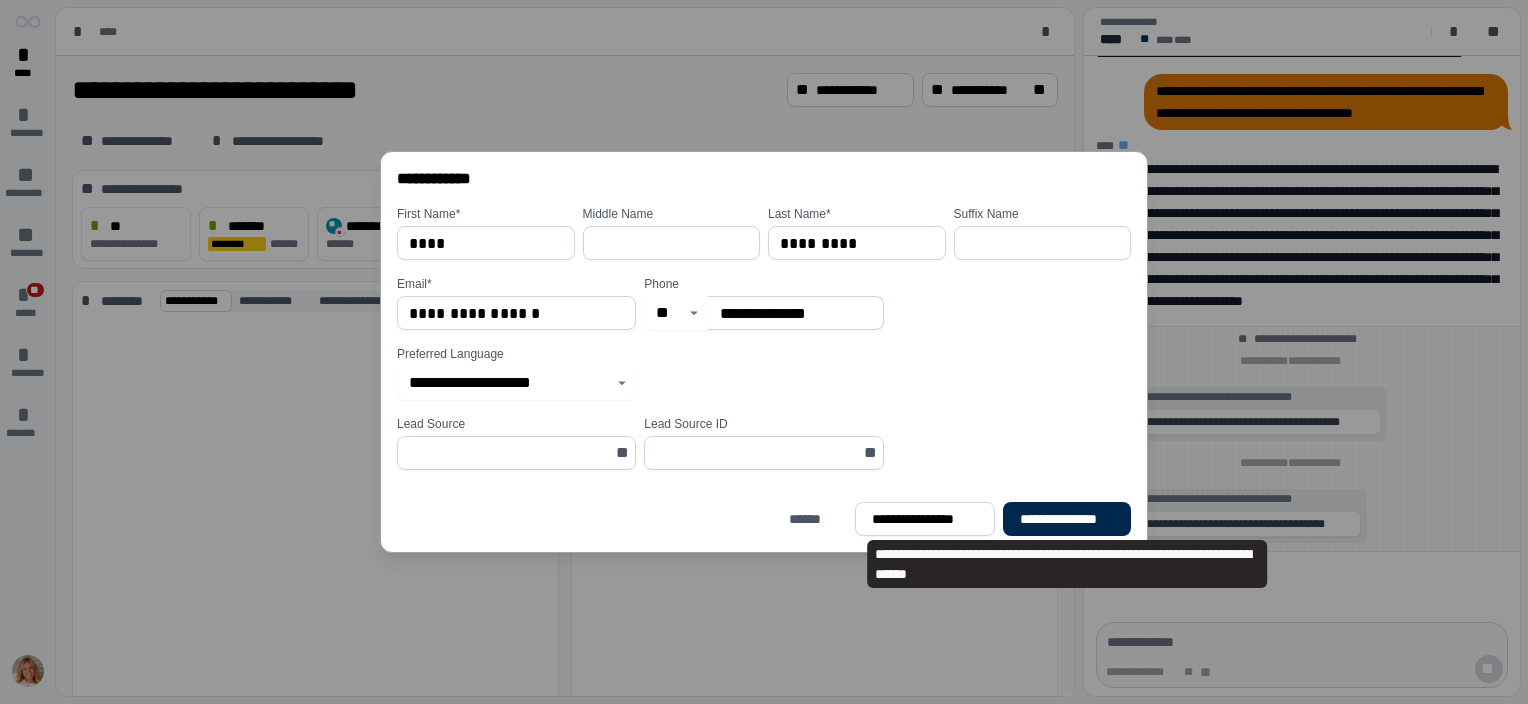 type on "**********" 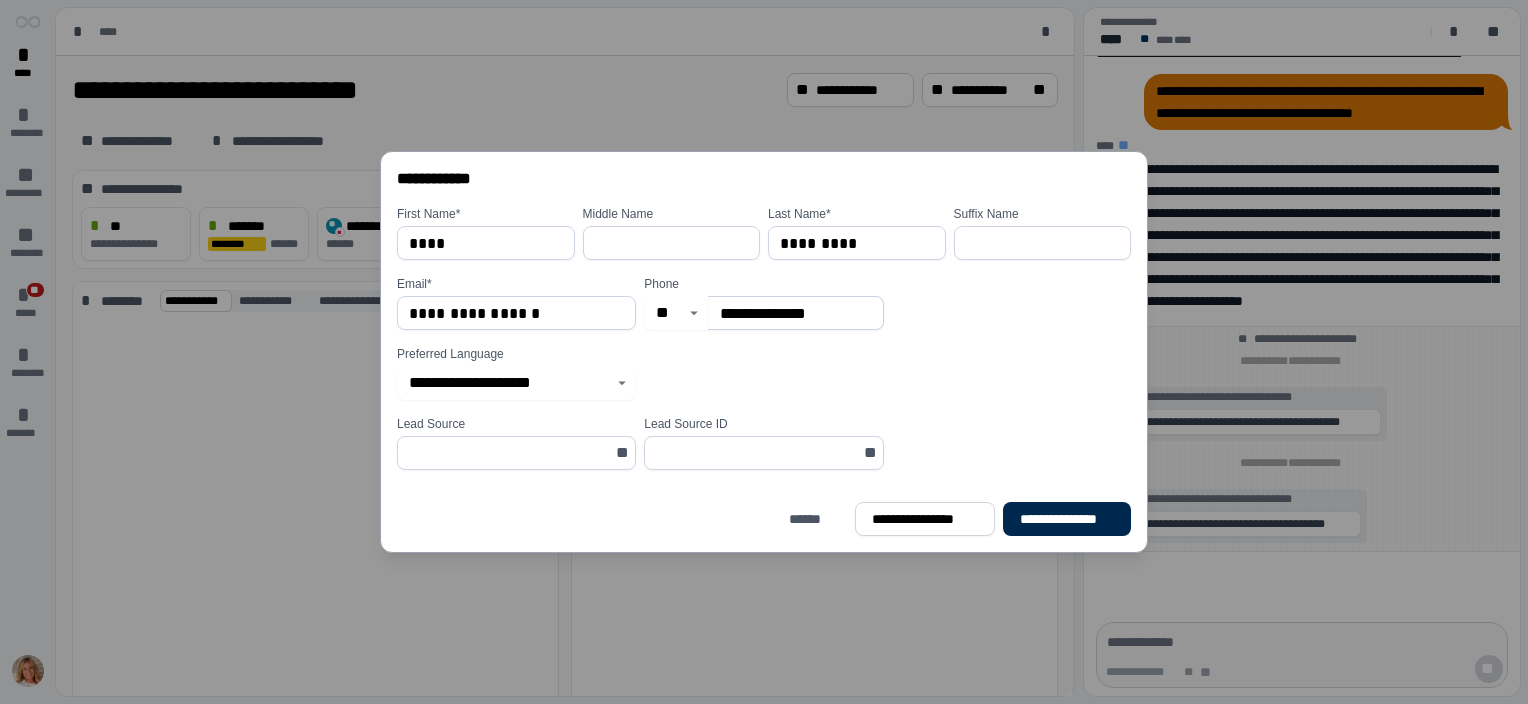 click on "**********" at bounding box center (1067, 519) 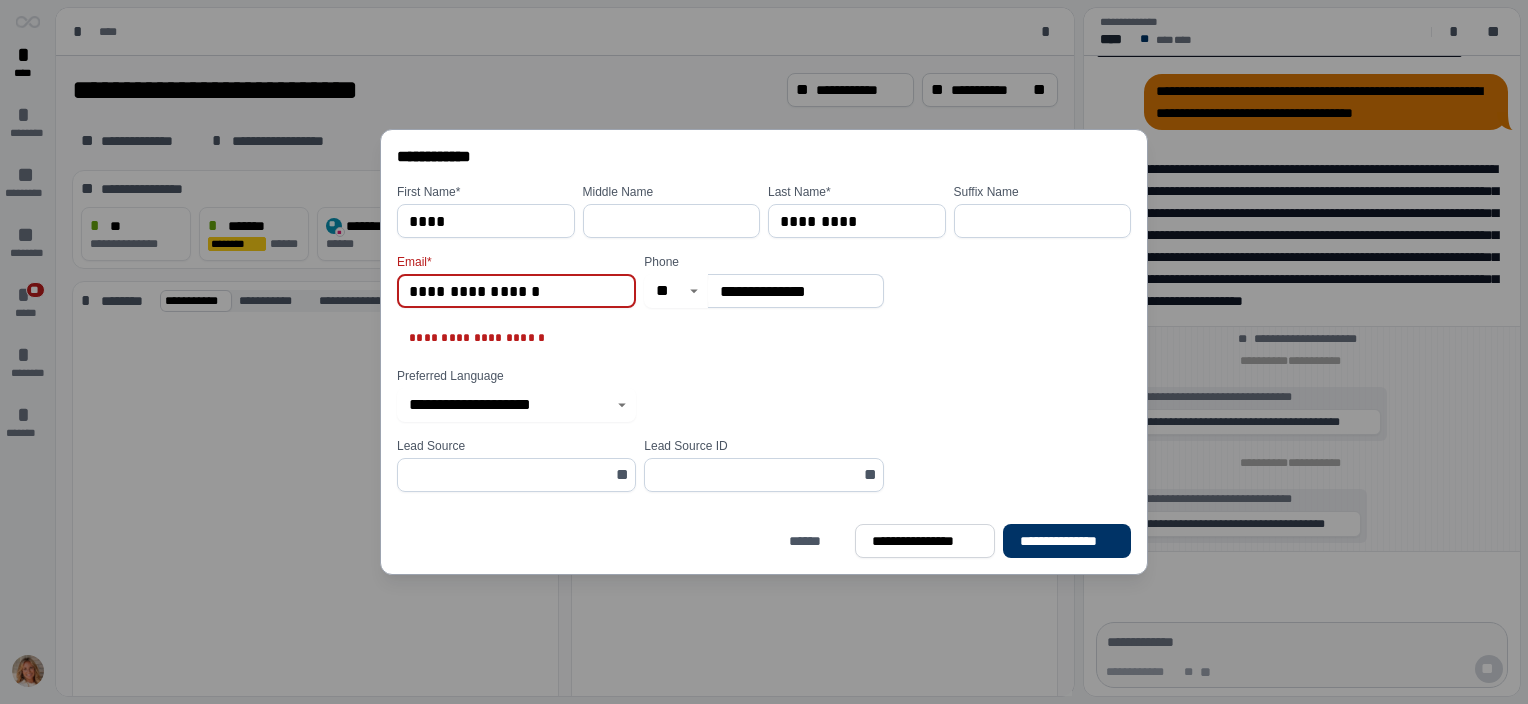 click on "**********" at bounding box center [516, 291] 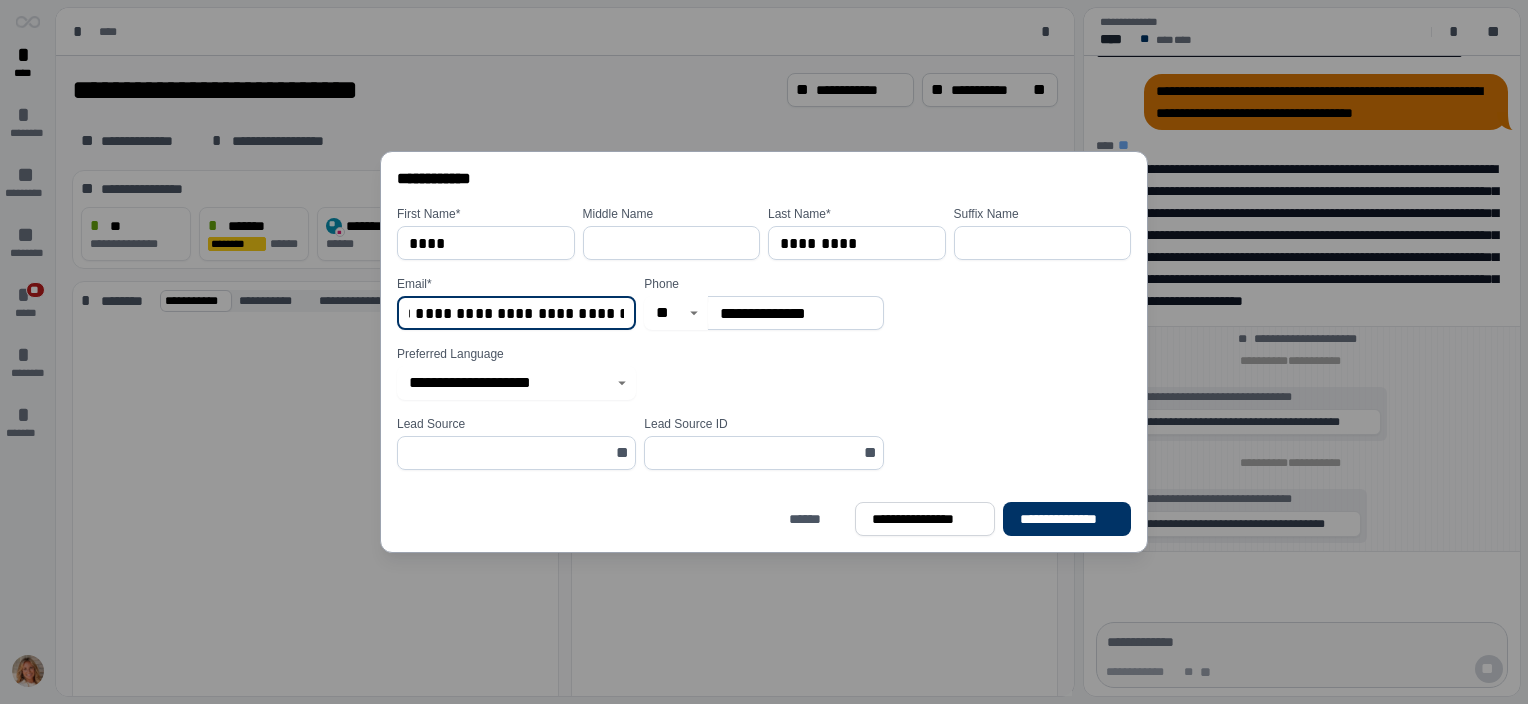 scroll, scrollTop: 0, scrollLeft: 80, axis: horizontal 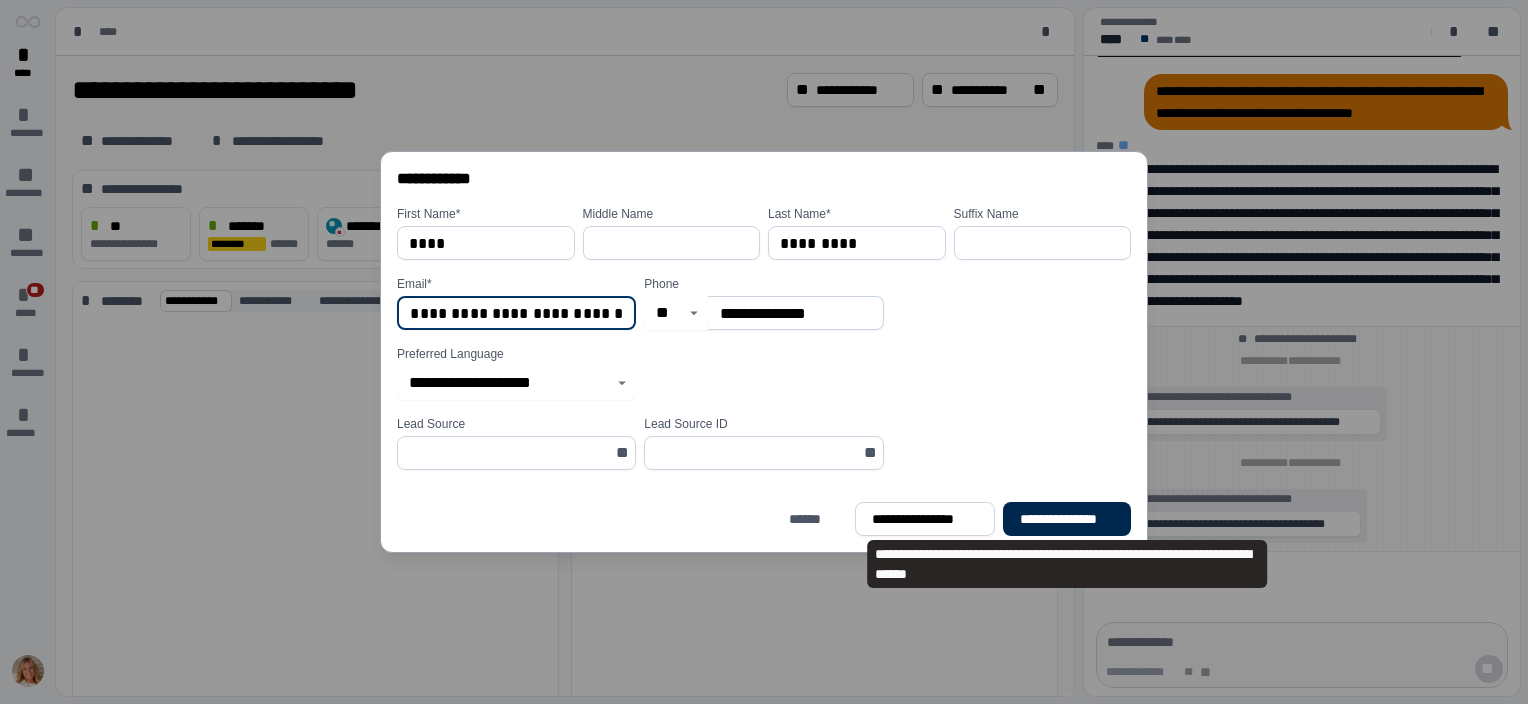 type on "**********" 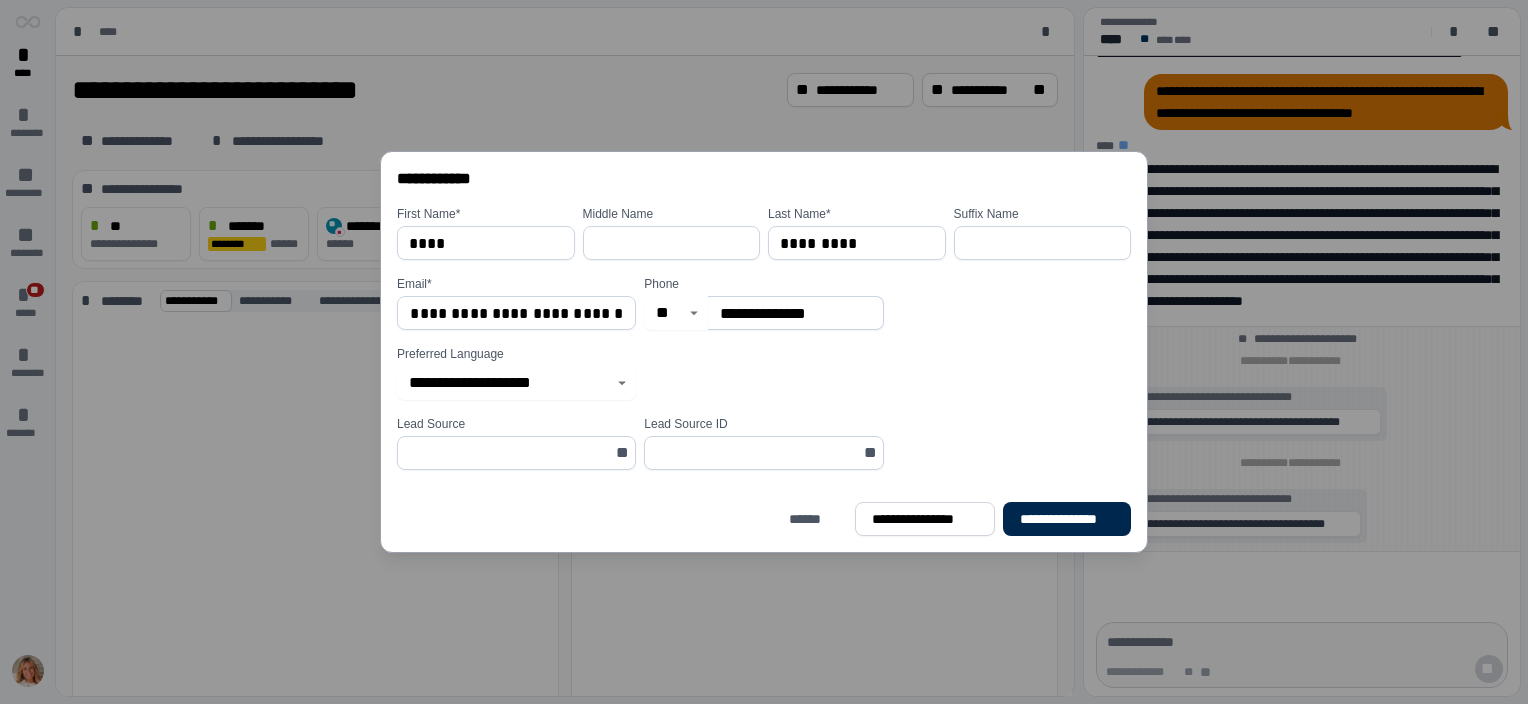 click on "**********" at bounding box center (1067, 519) 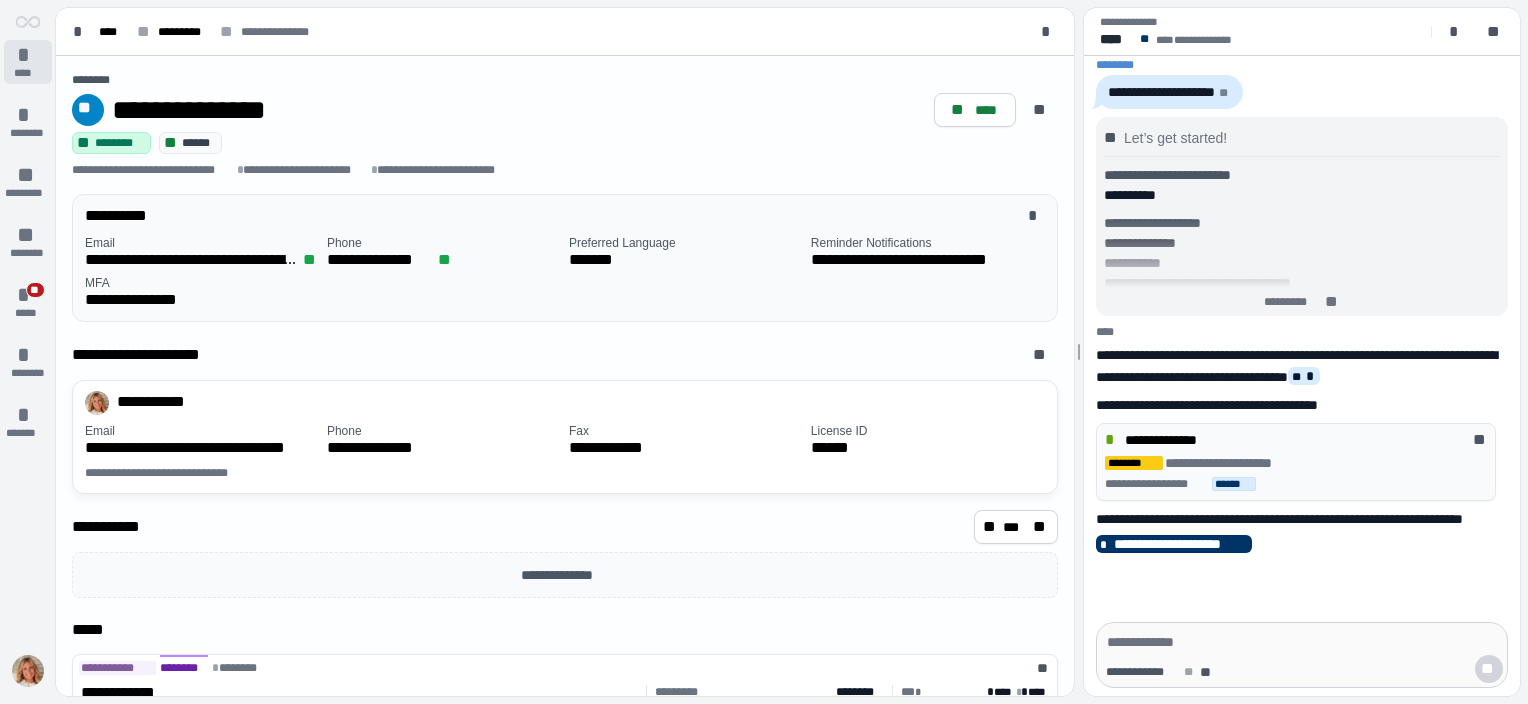 click on "****" at bounding box center [28, 73] 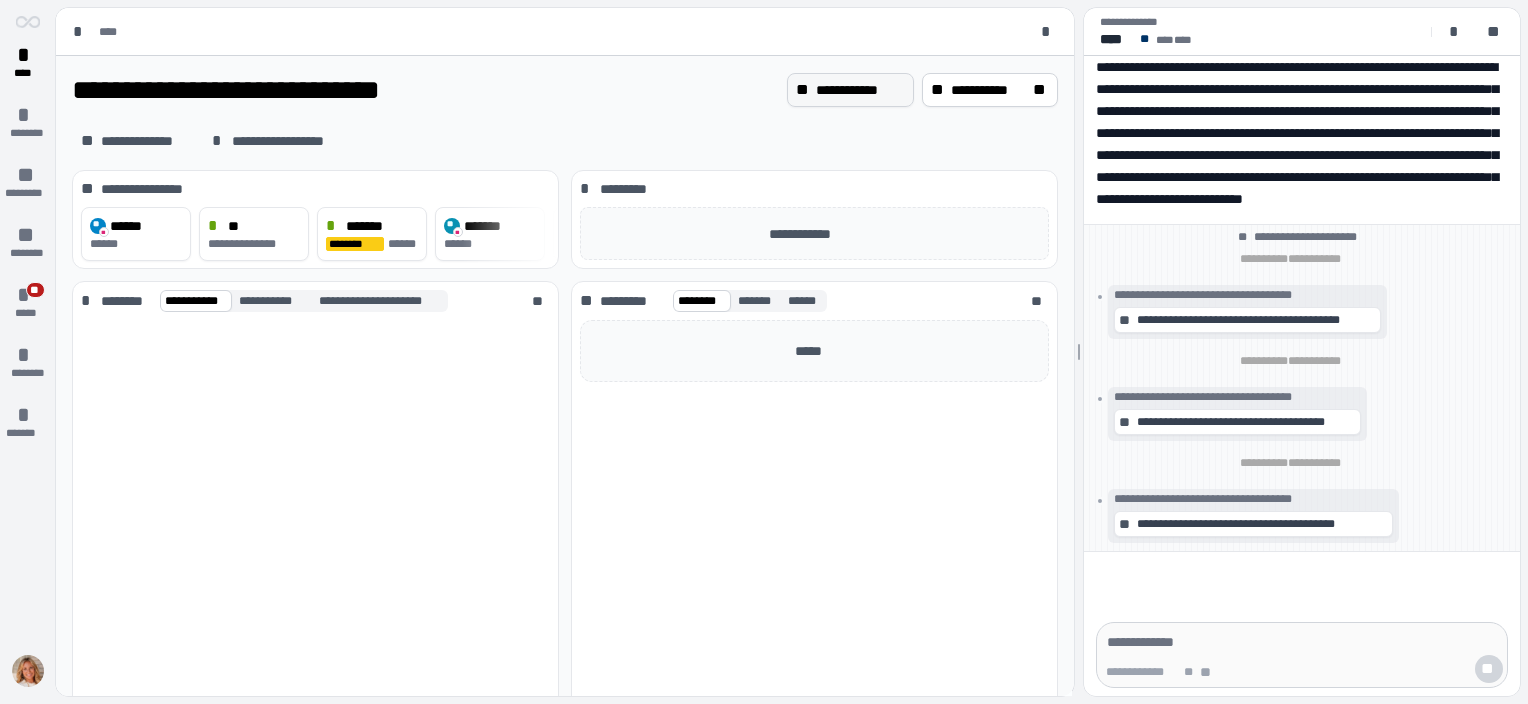click on "**********" at bounding box center (860, 90) 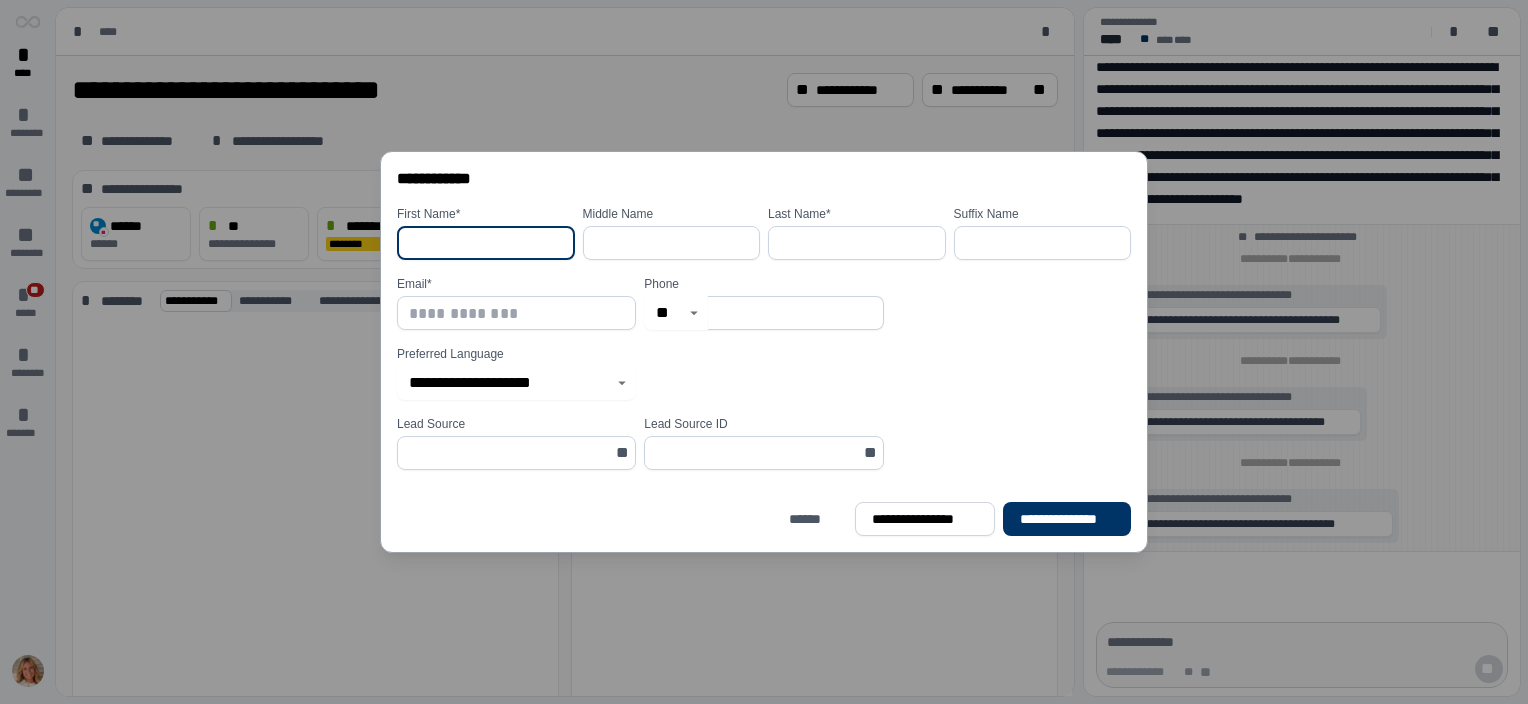 click at bounding box center (486, 243) 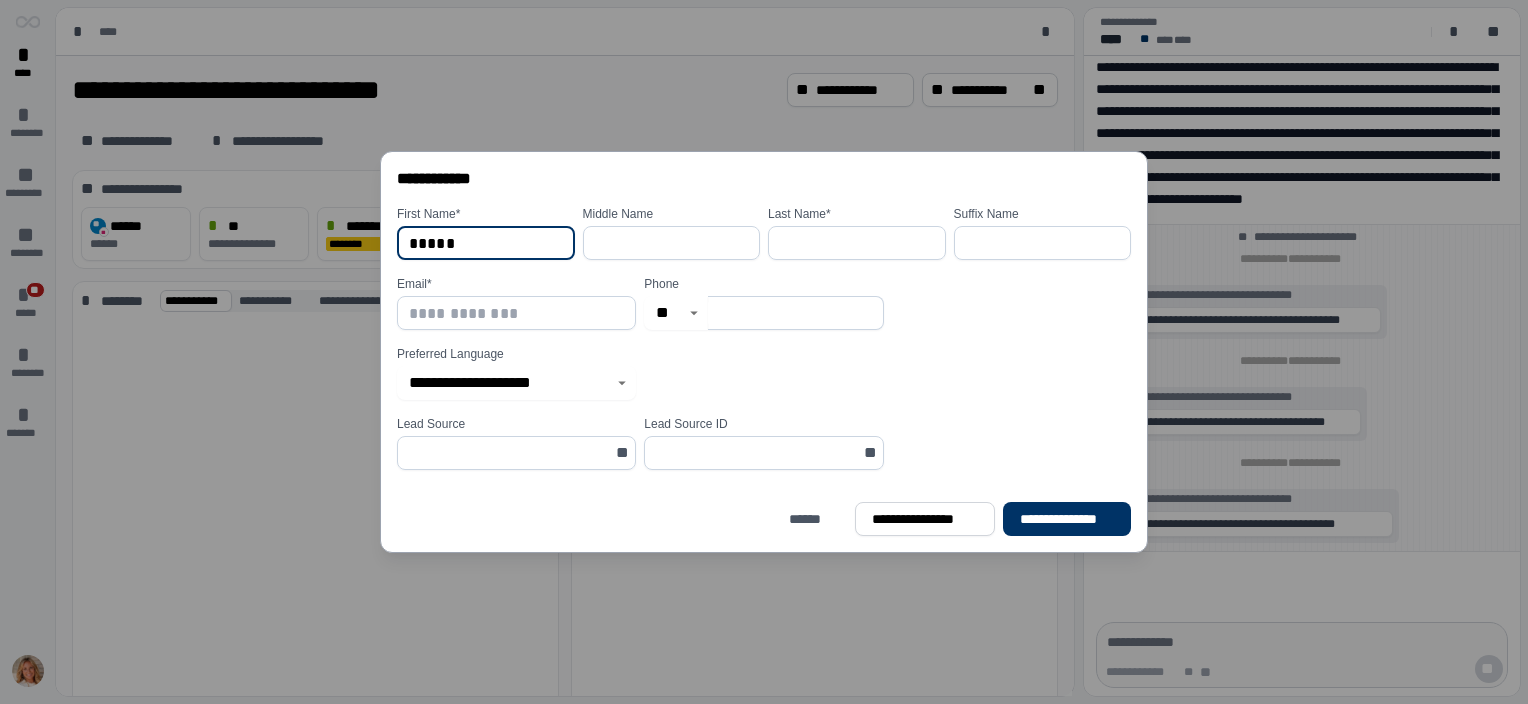 type on "*****" 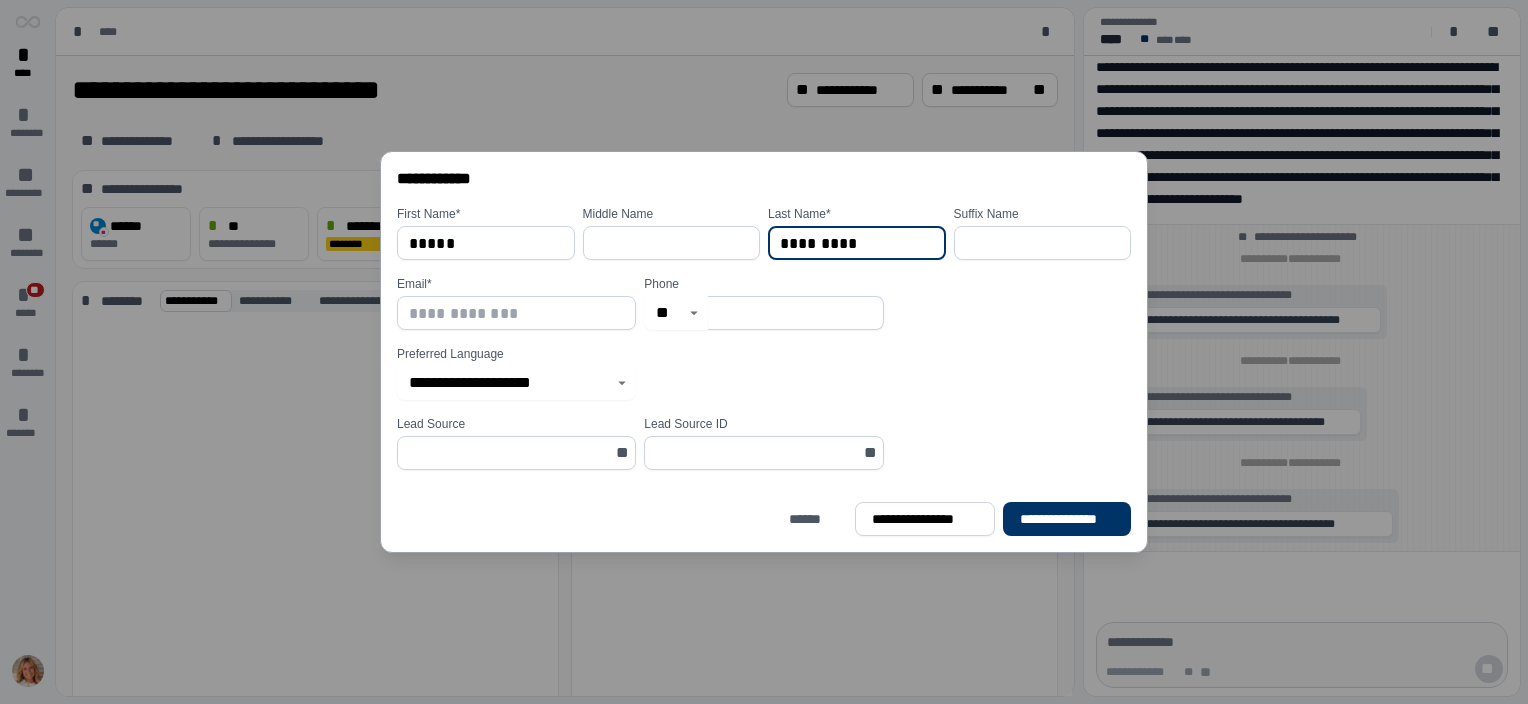 type on "*********" 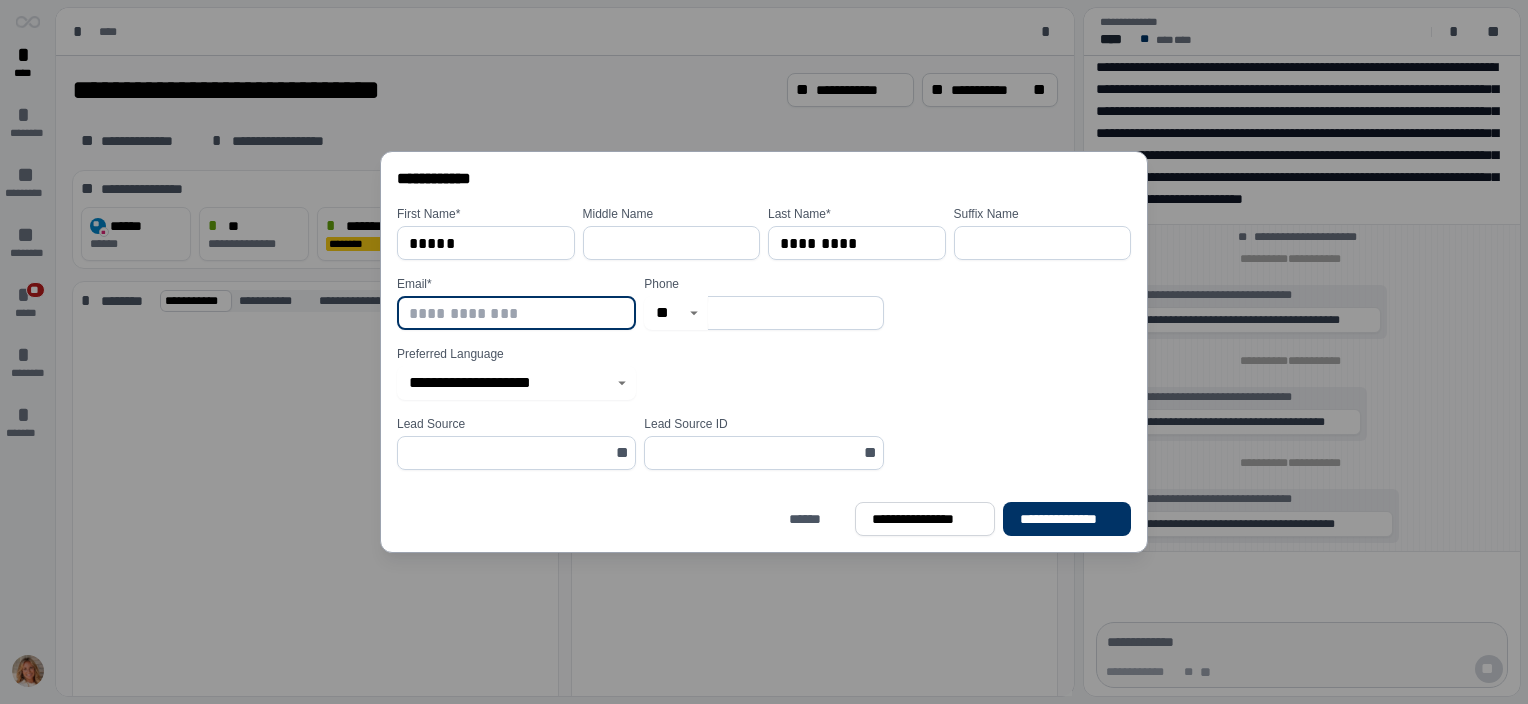 click at bounding box center [516, 313] 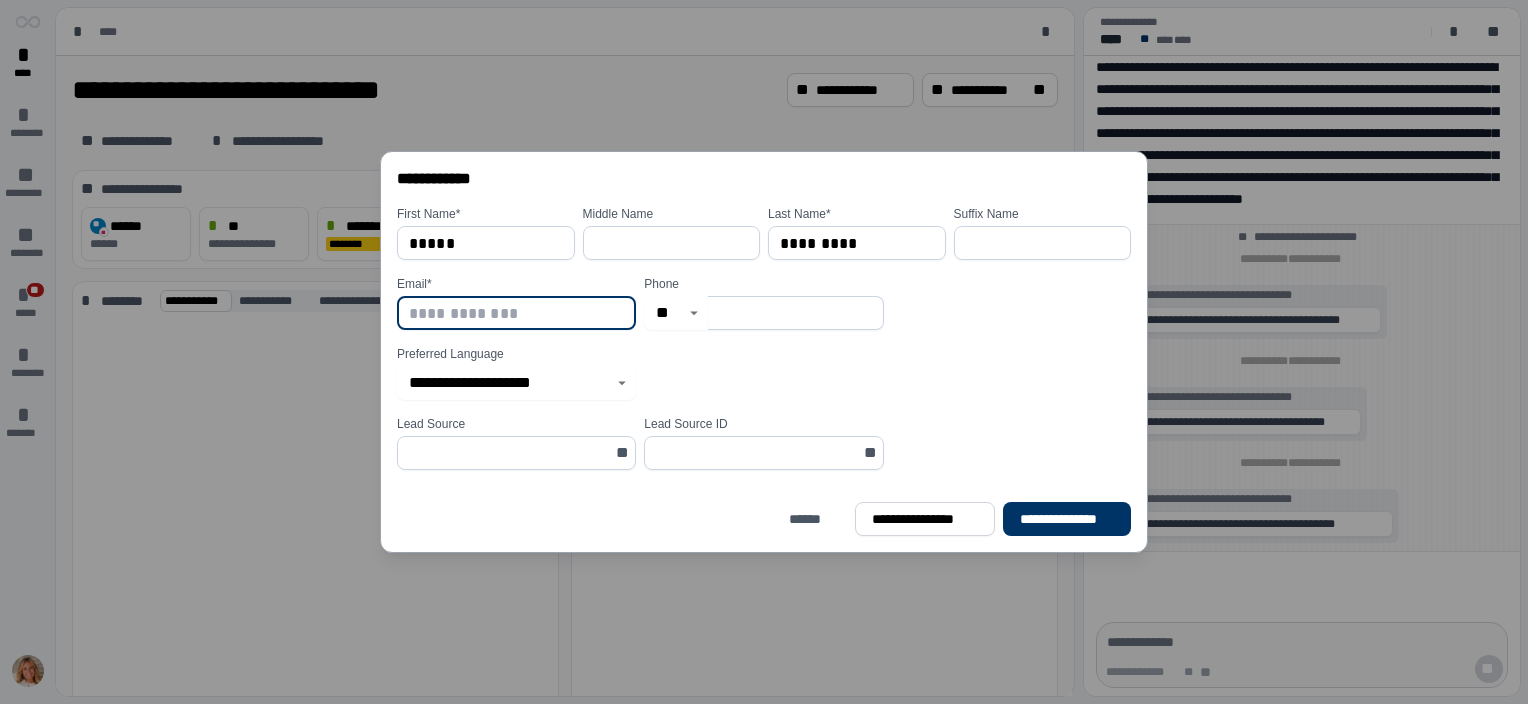 click at bounding box center (795, 313) 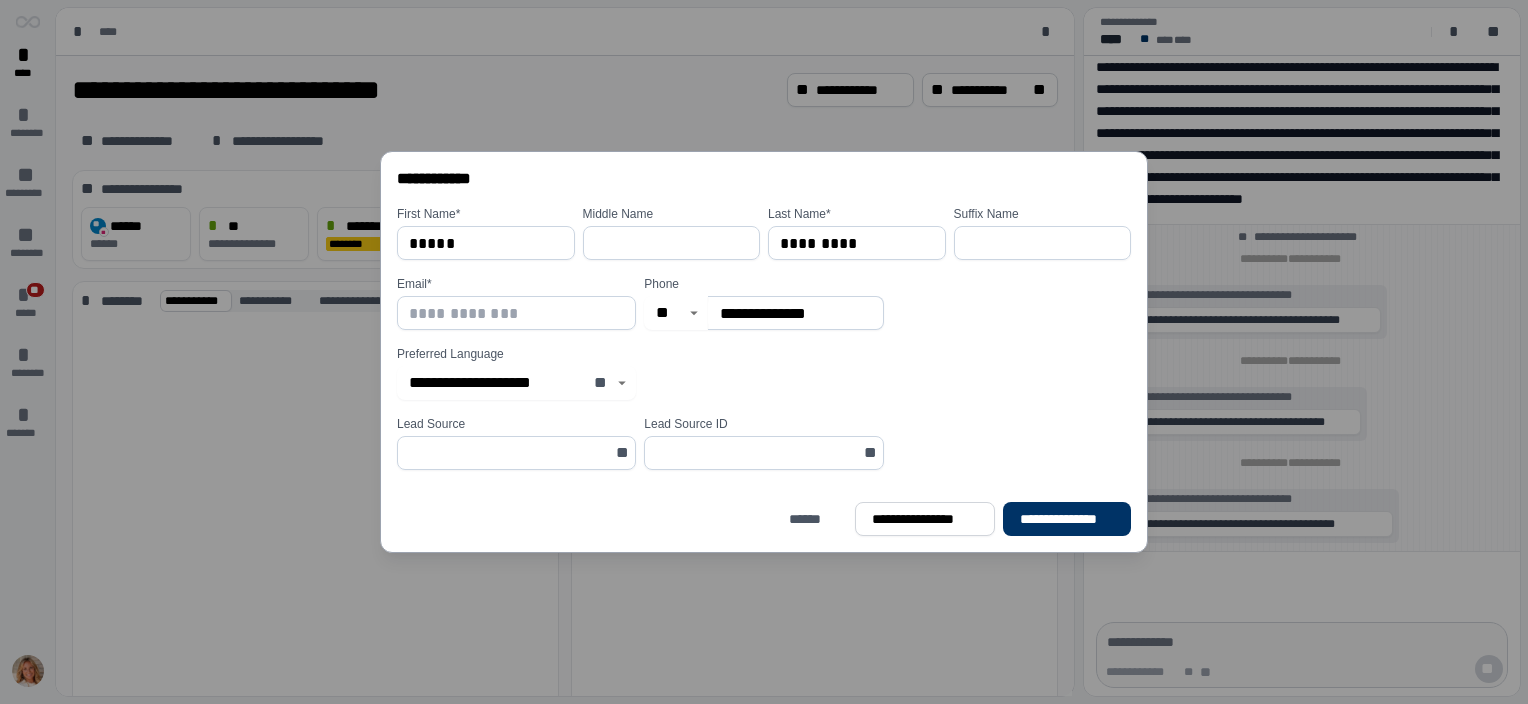 click 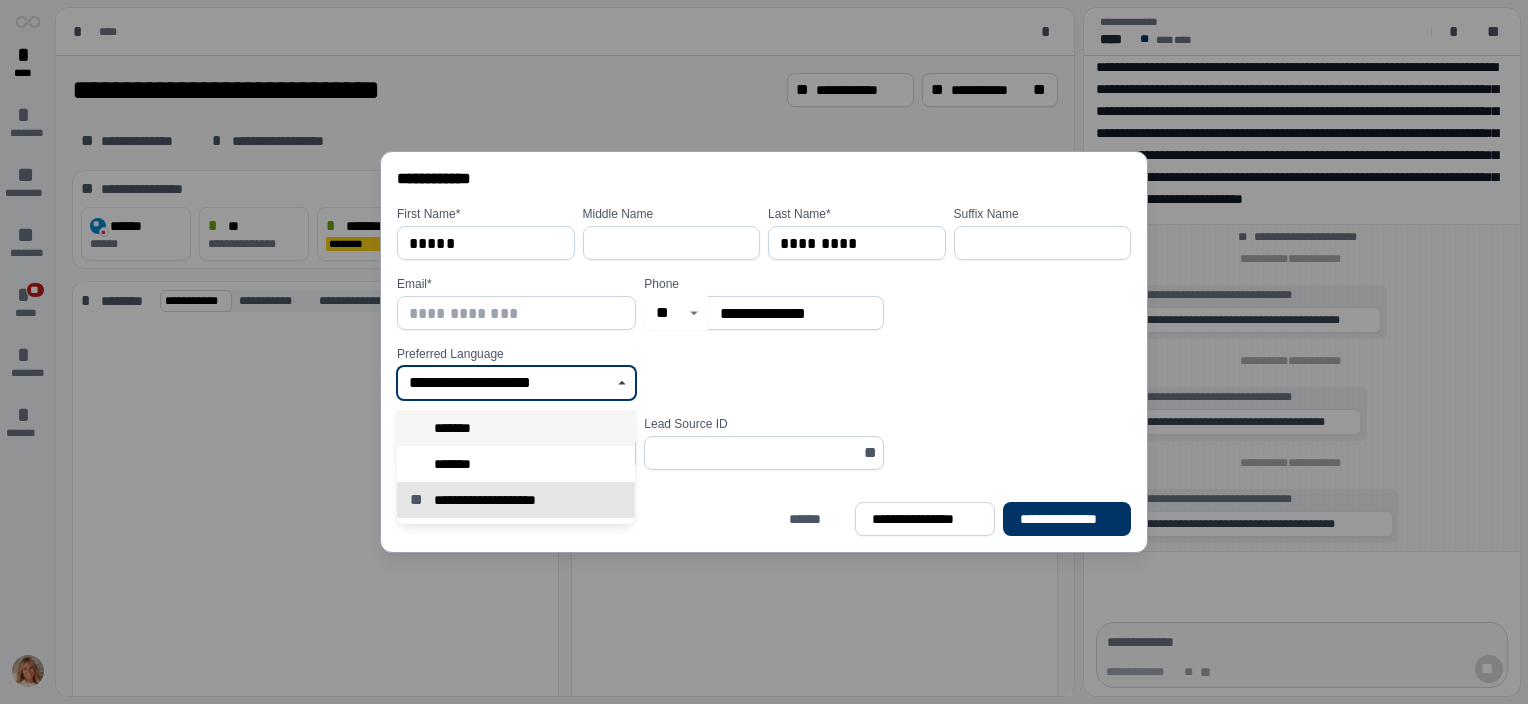 click on "*******" at bounding box center [516, 428] 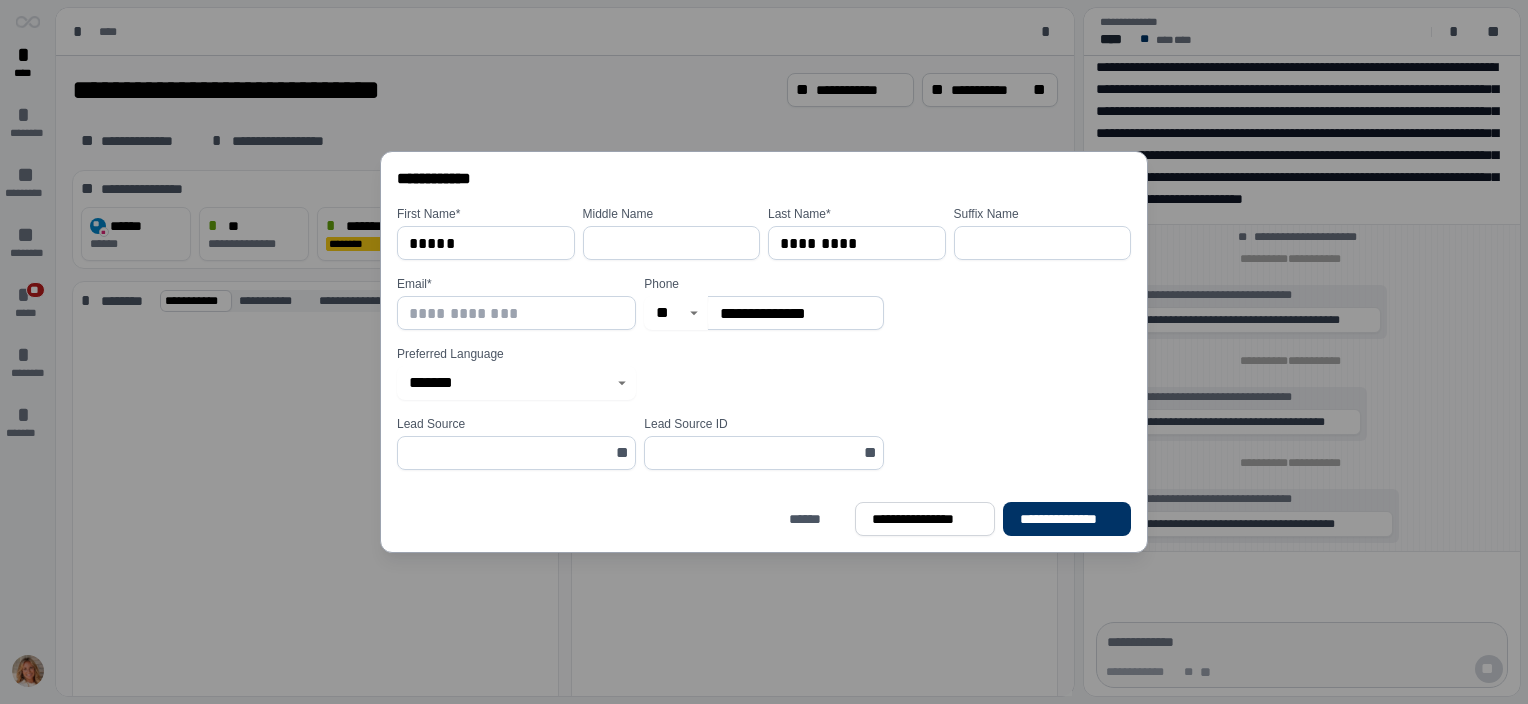 click at bounding box center (516, 313) 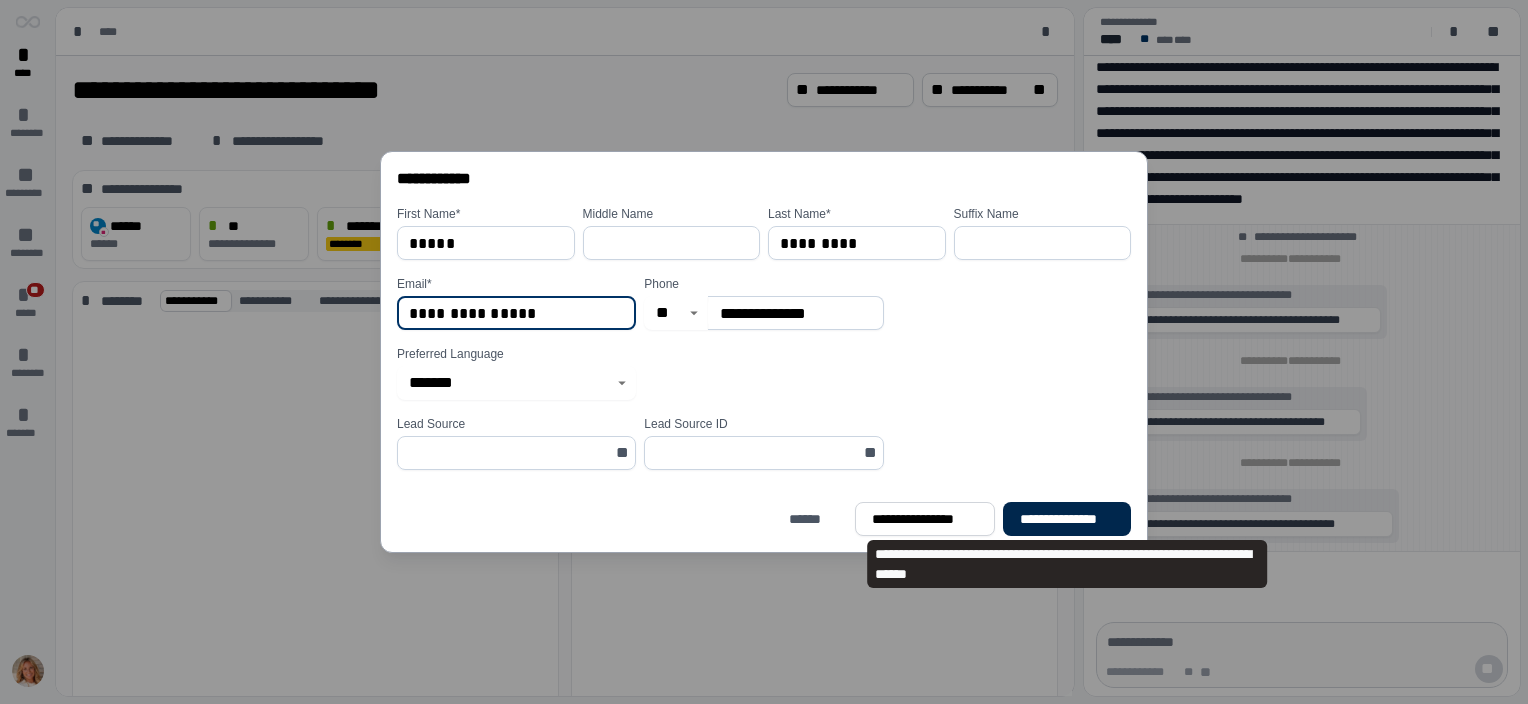 click on "**********" at bounding box center (1067, 519) 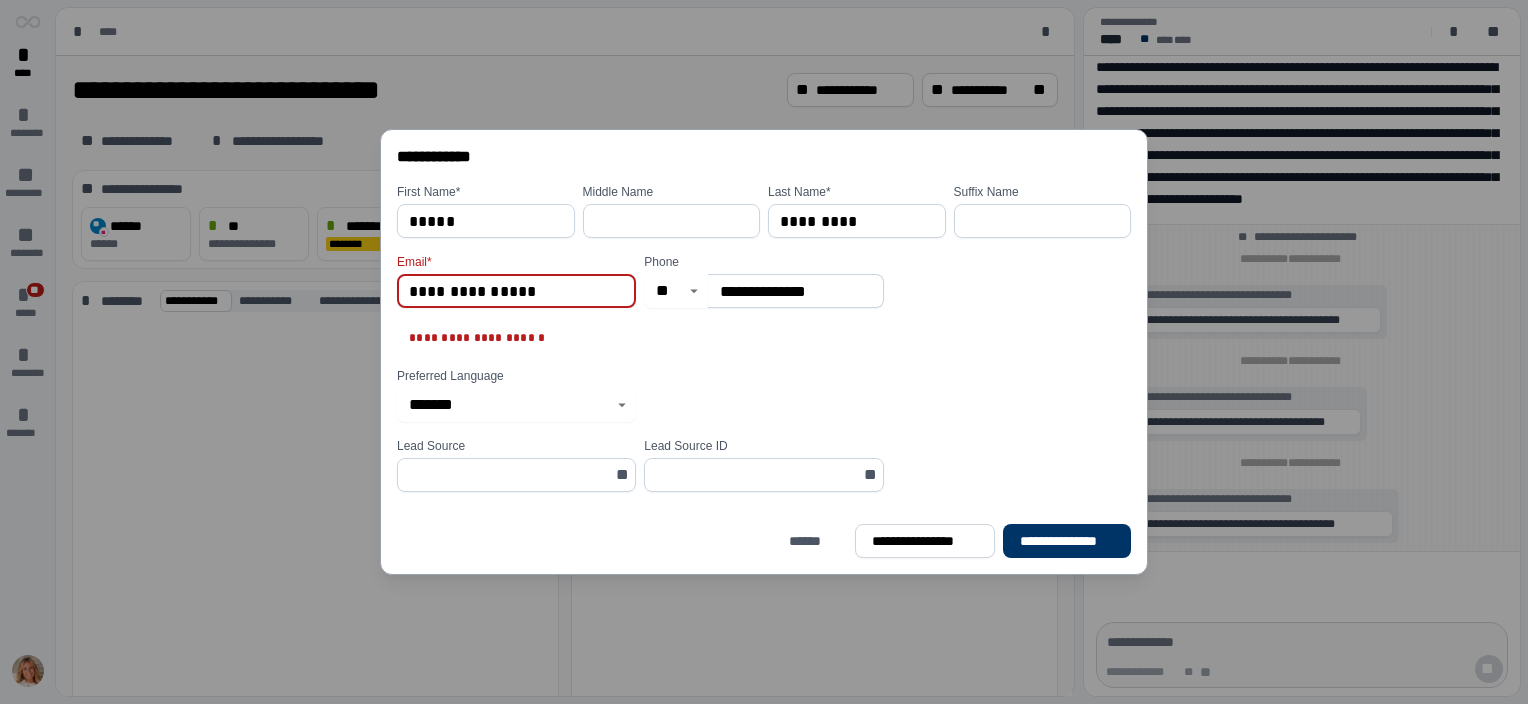 click on "**********" at bounding box center [516, 291] 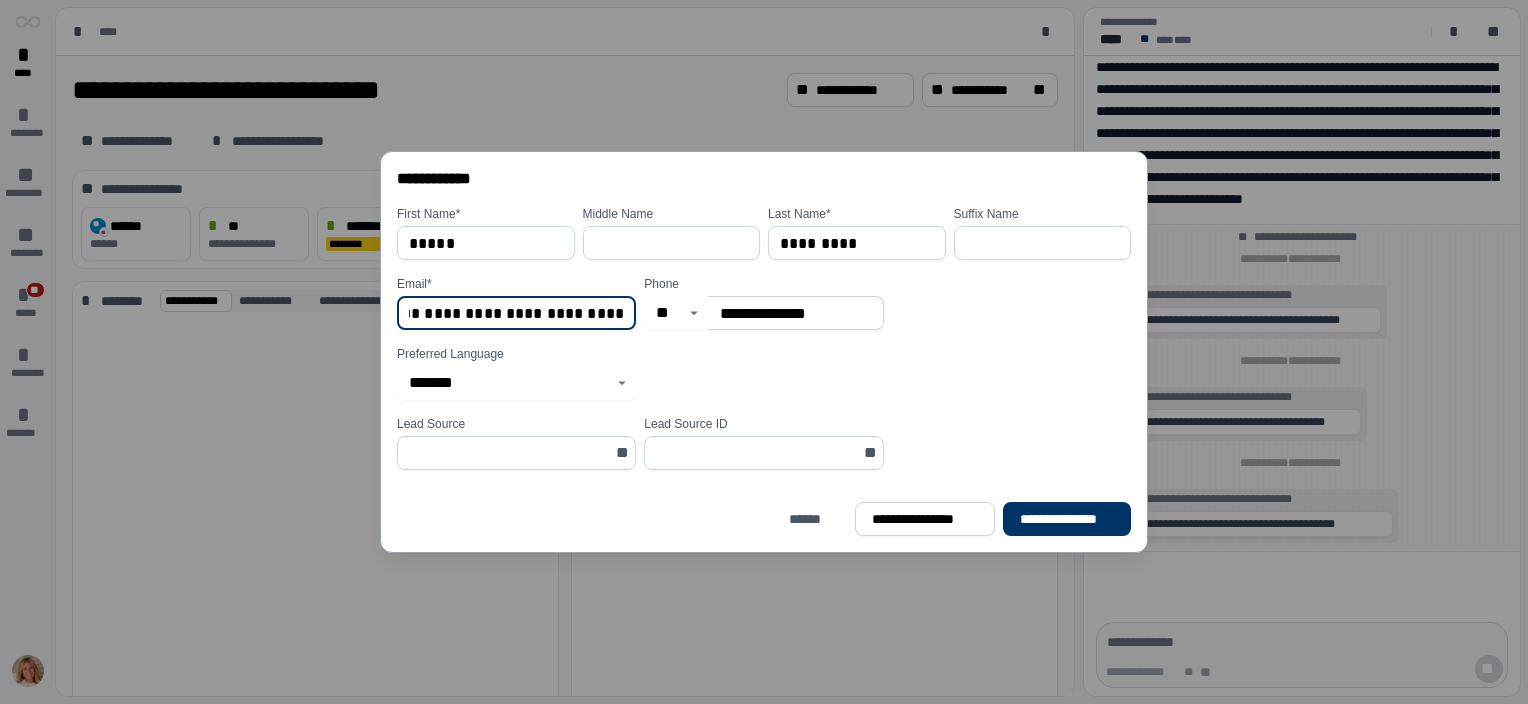 scroll, scrollTop: 0, scrollLeft: 72, axis: horizontal 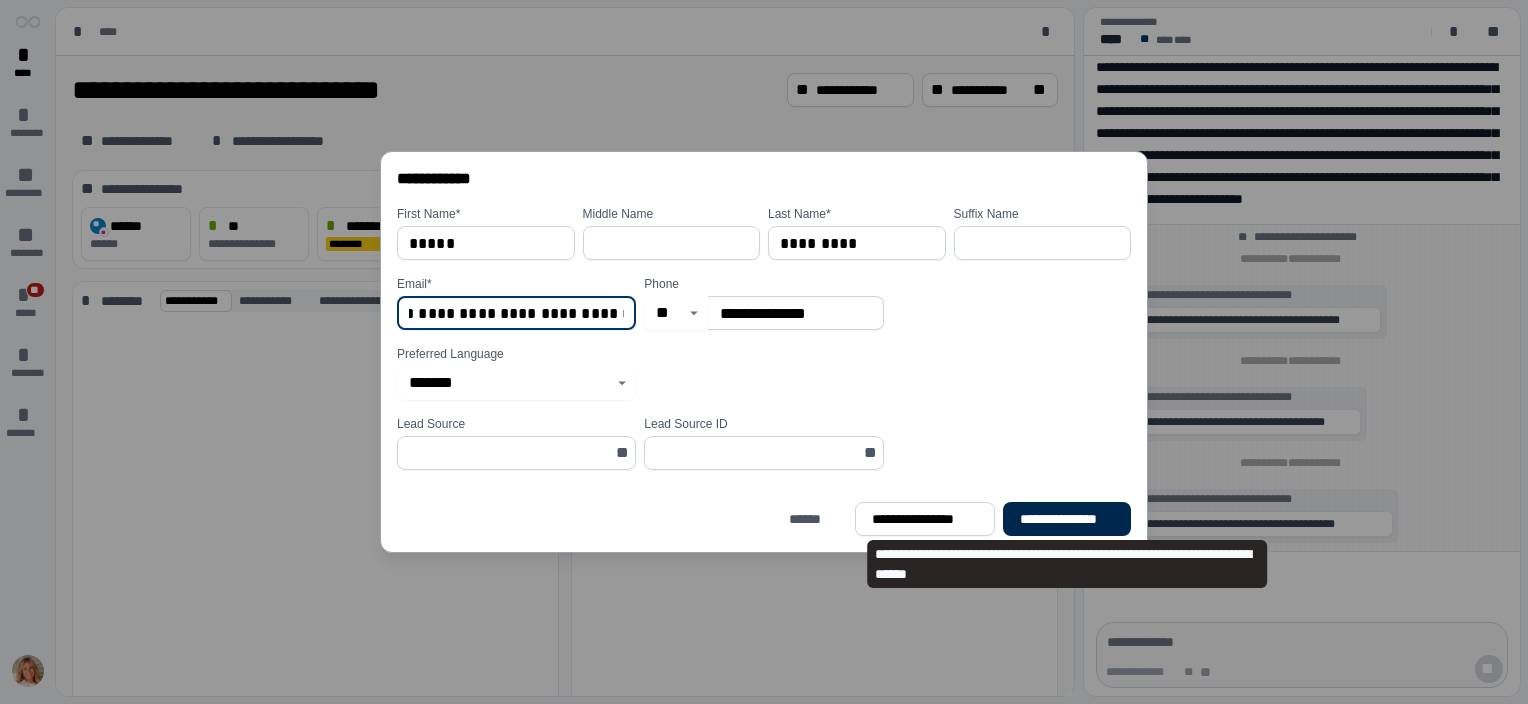 type on "**********" 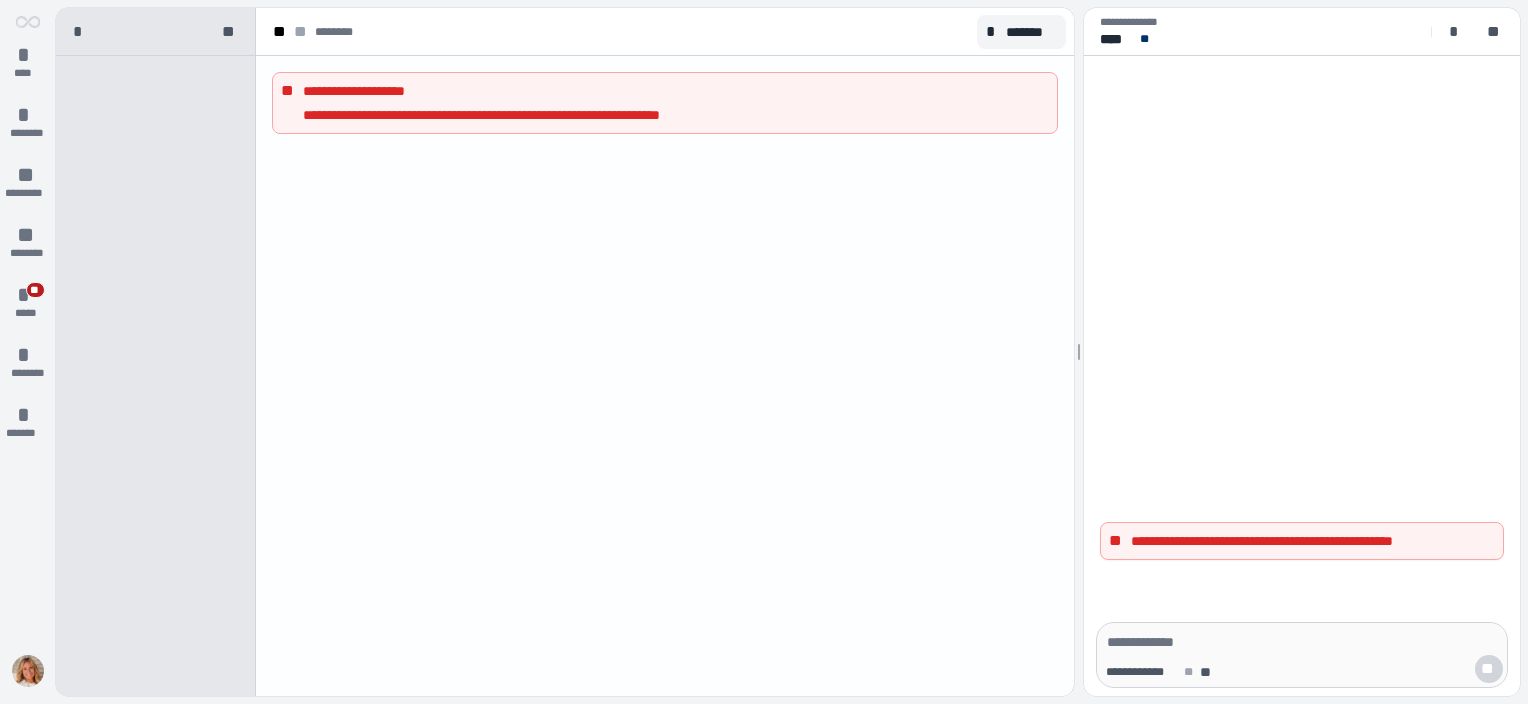 scroll, scrollTop: 0, scrollLeft: 0, axis: both 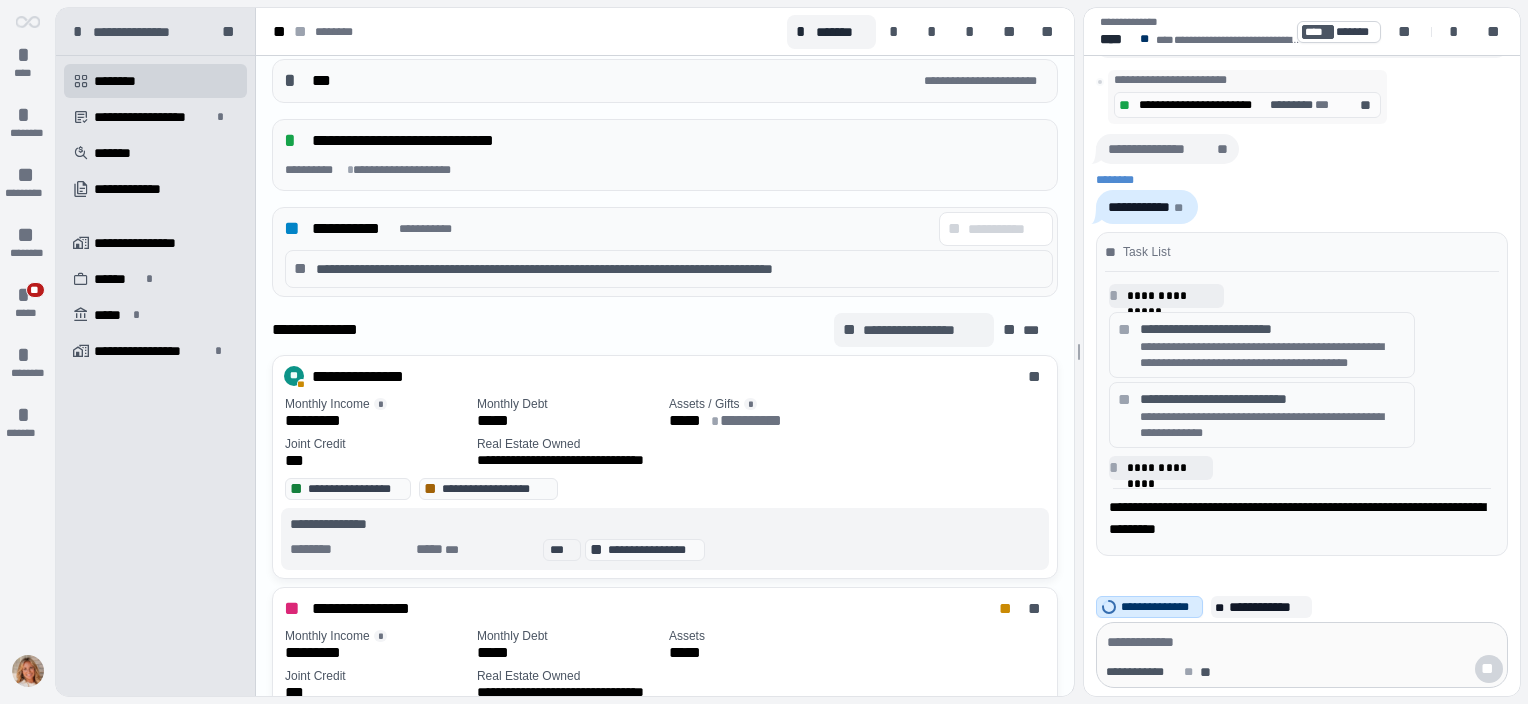 click on "**********" at bounding box center (923, 330) 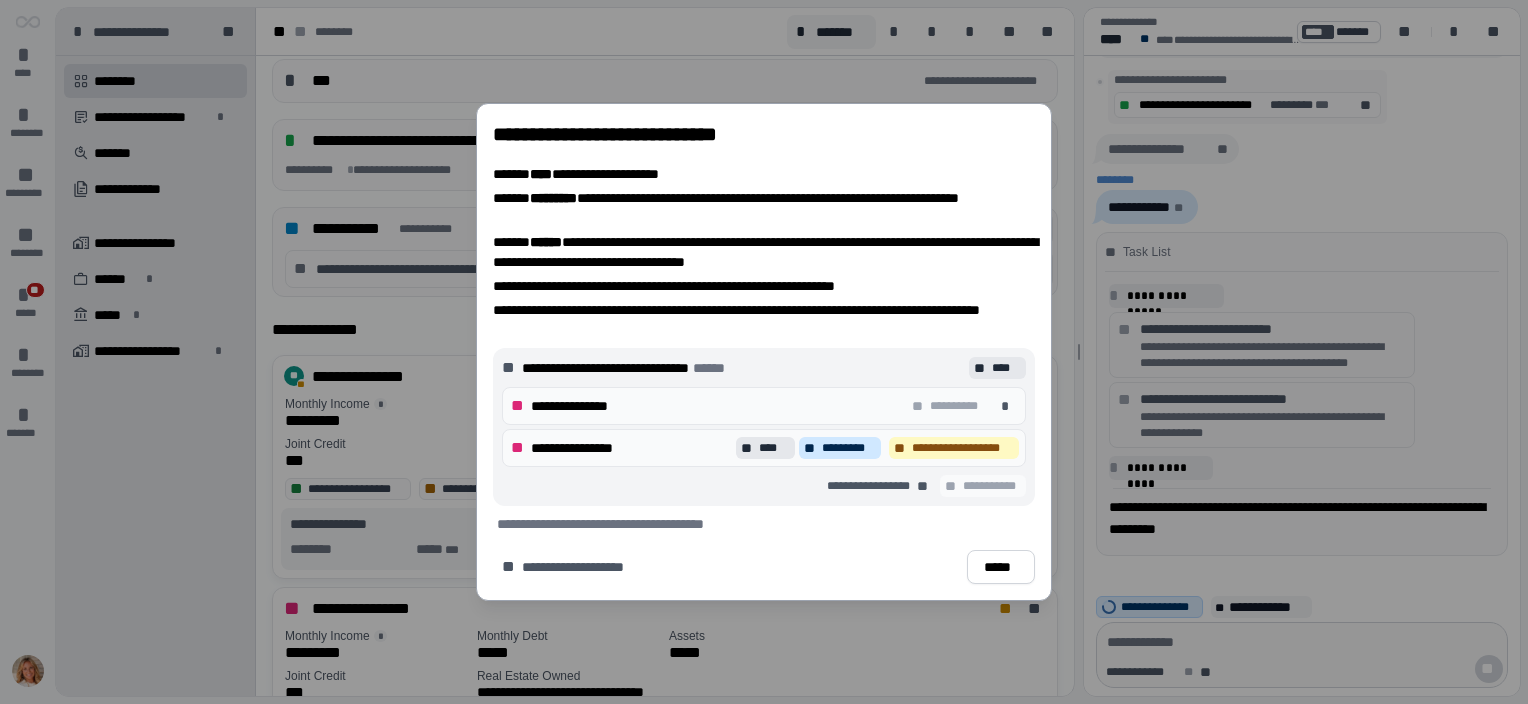 click on "** *********" at bounding box center [840, 448] 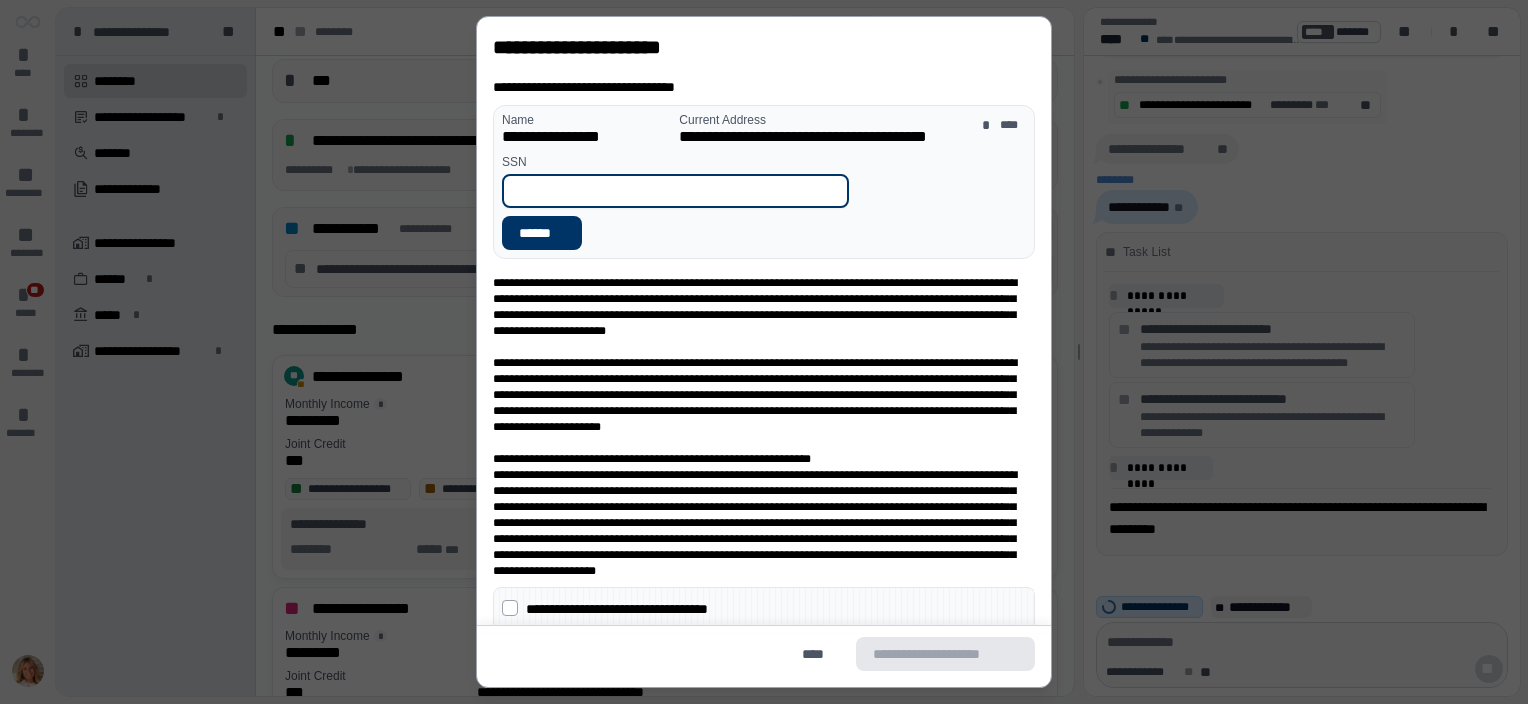 click at bounding box center [675, 191] 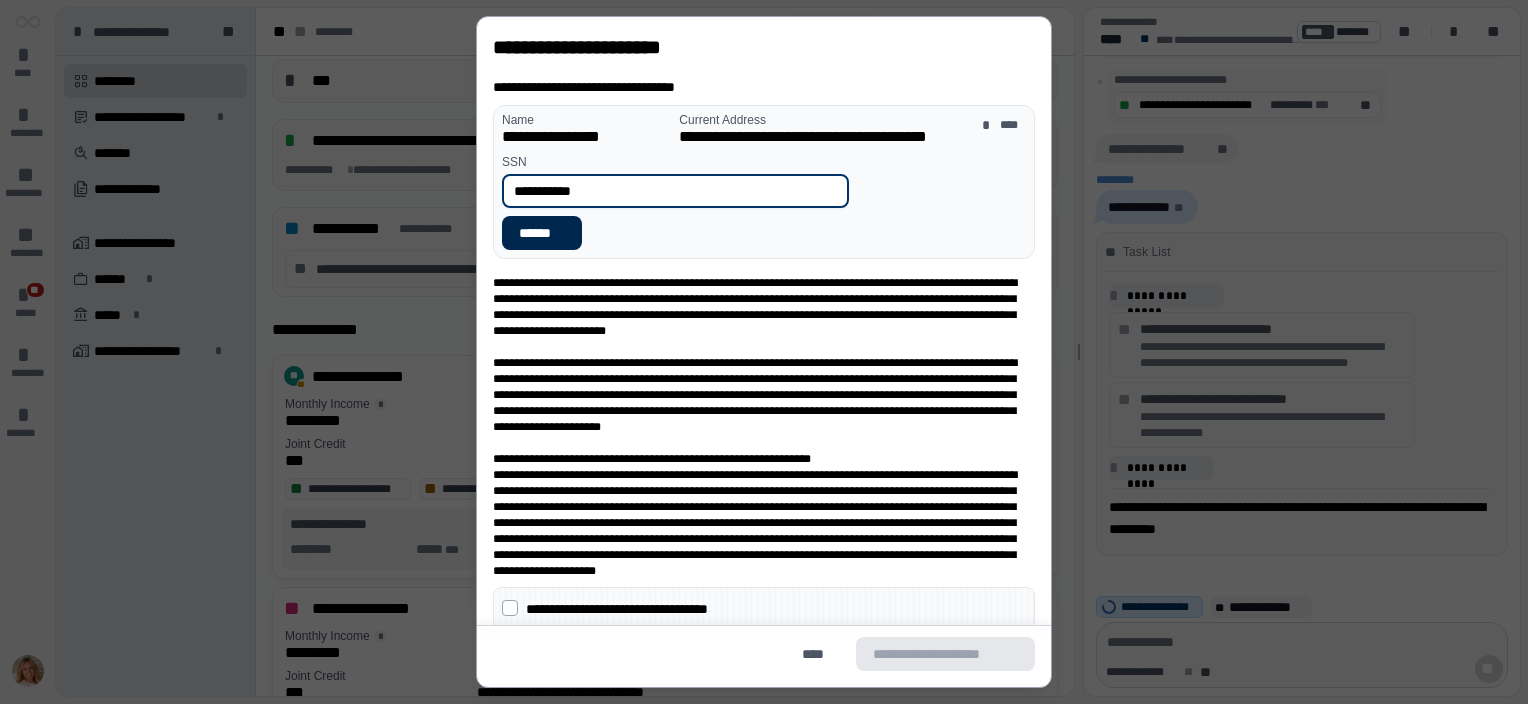 type on "**********" 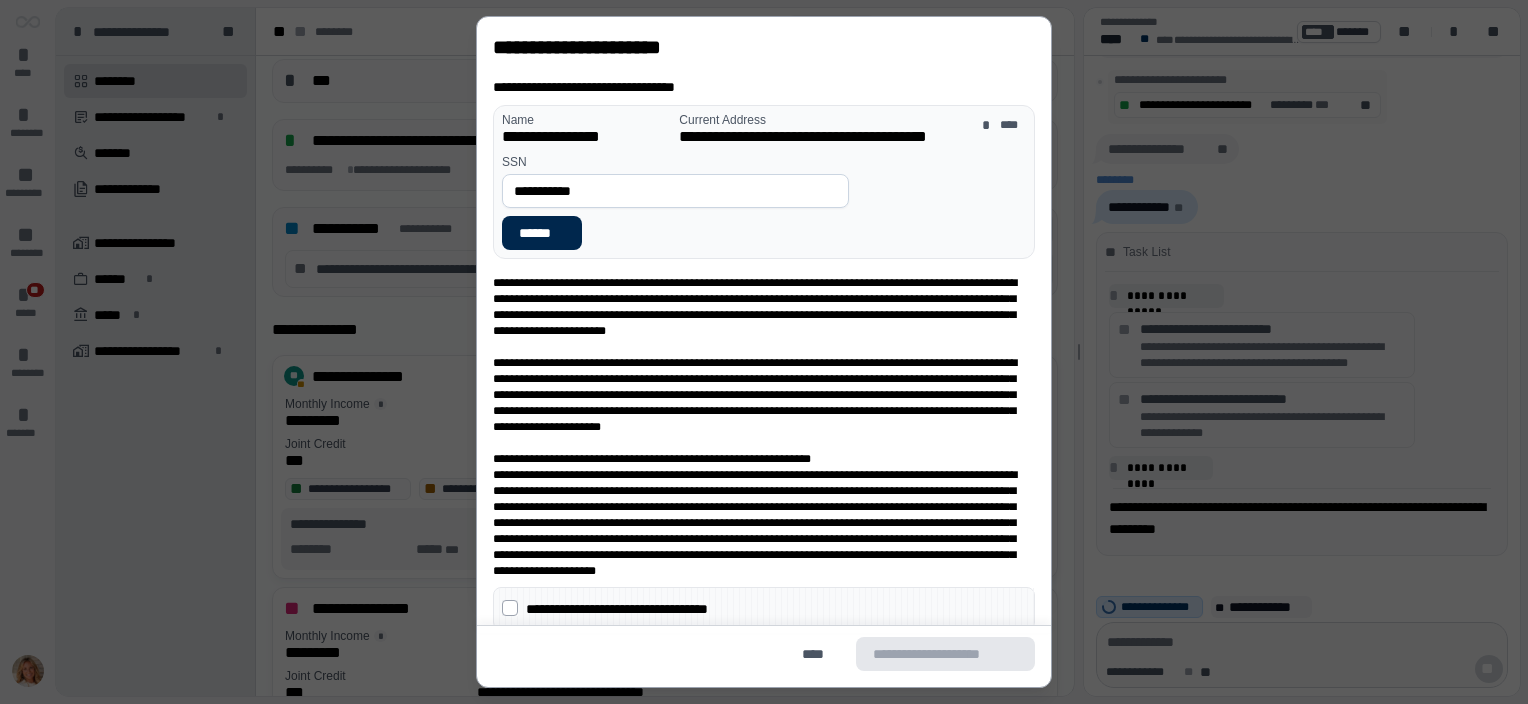 click on "******" at bounding box center (542, 233) 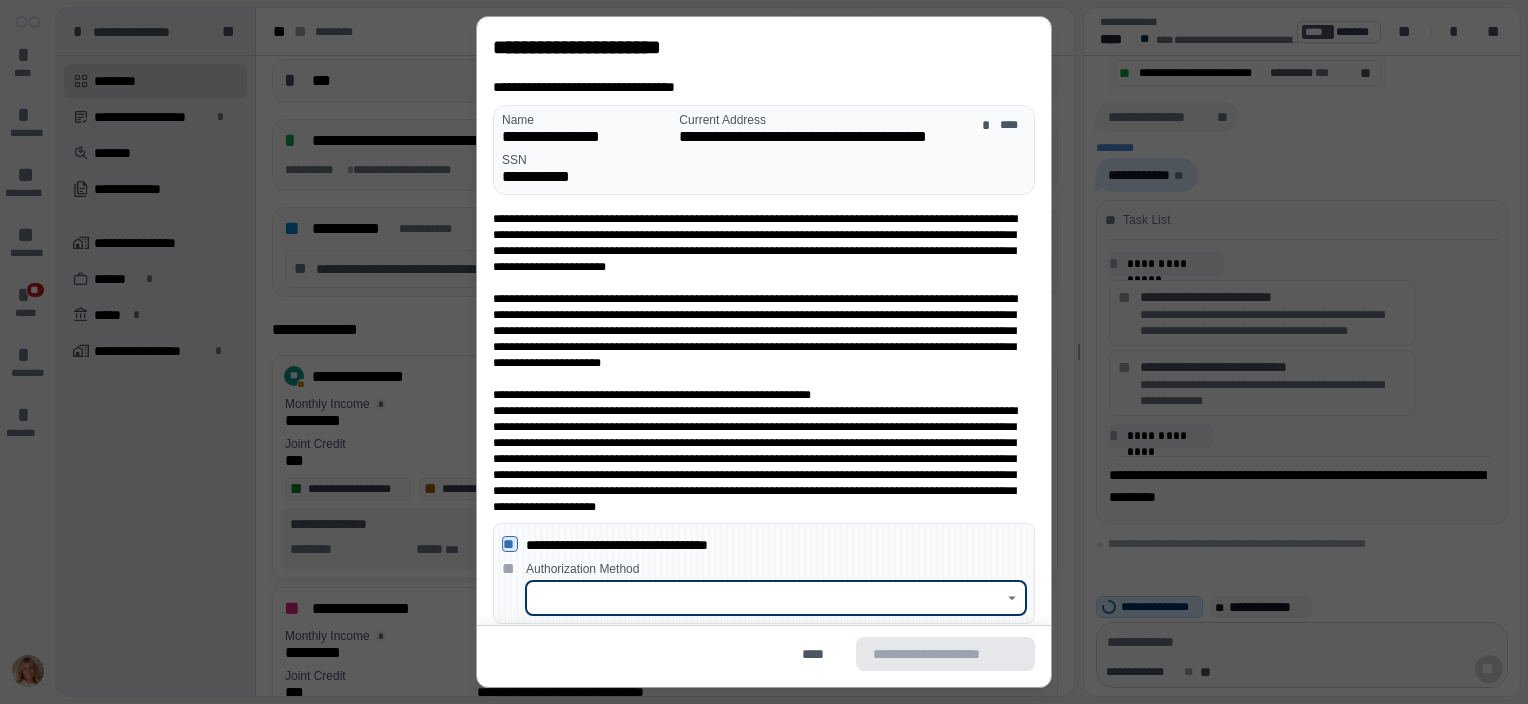 click at bounding box center (765, 598) 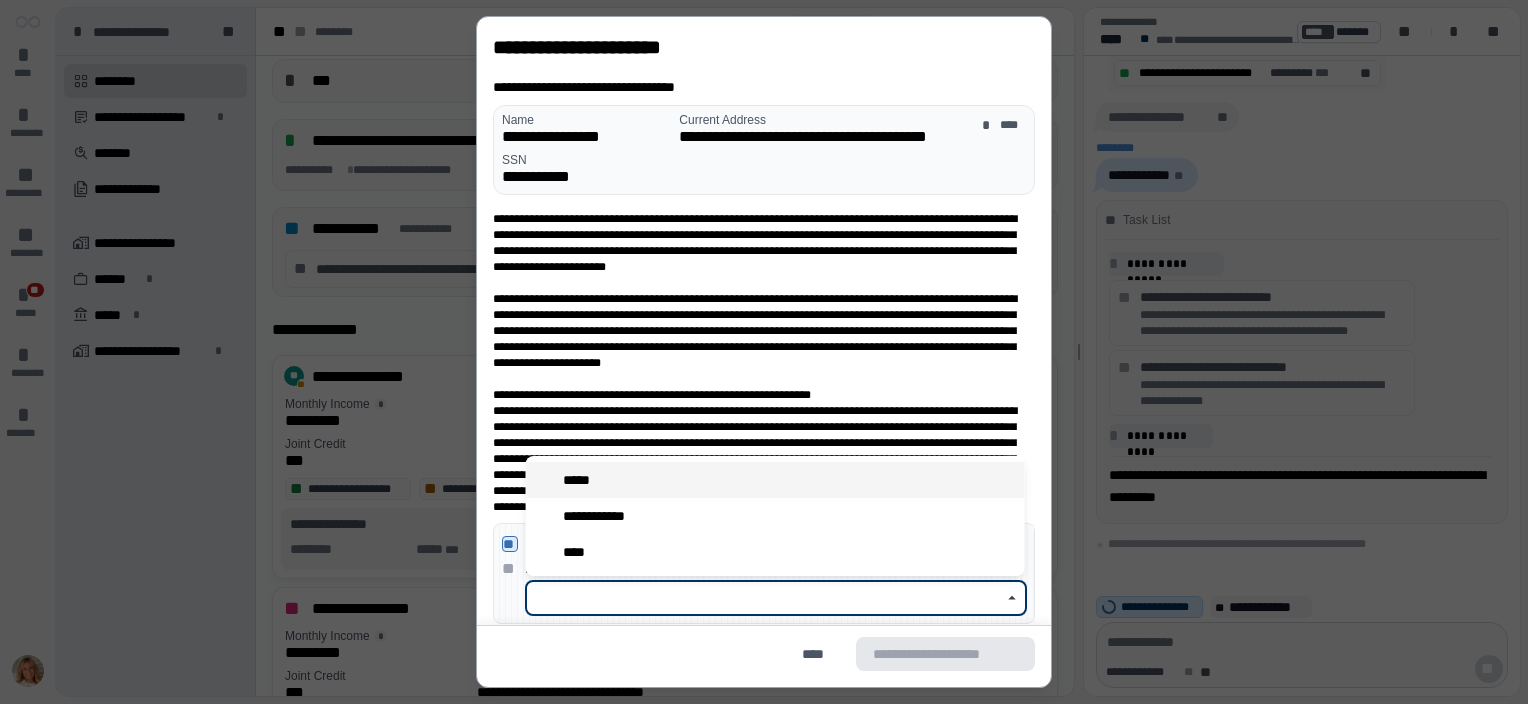 click on "*****" at bounding box center [775, 480] 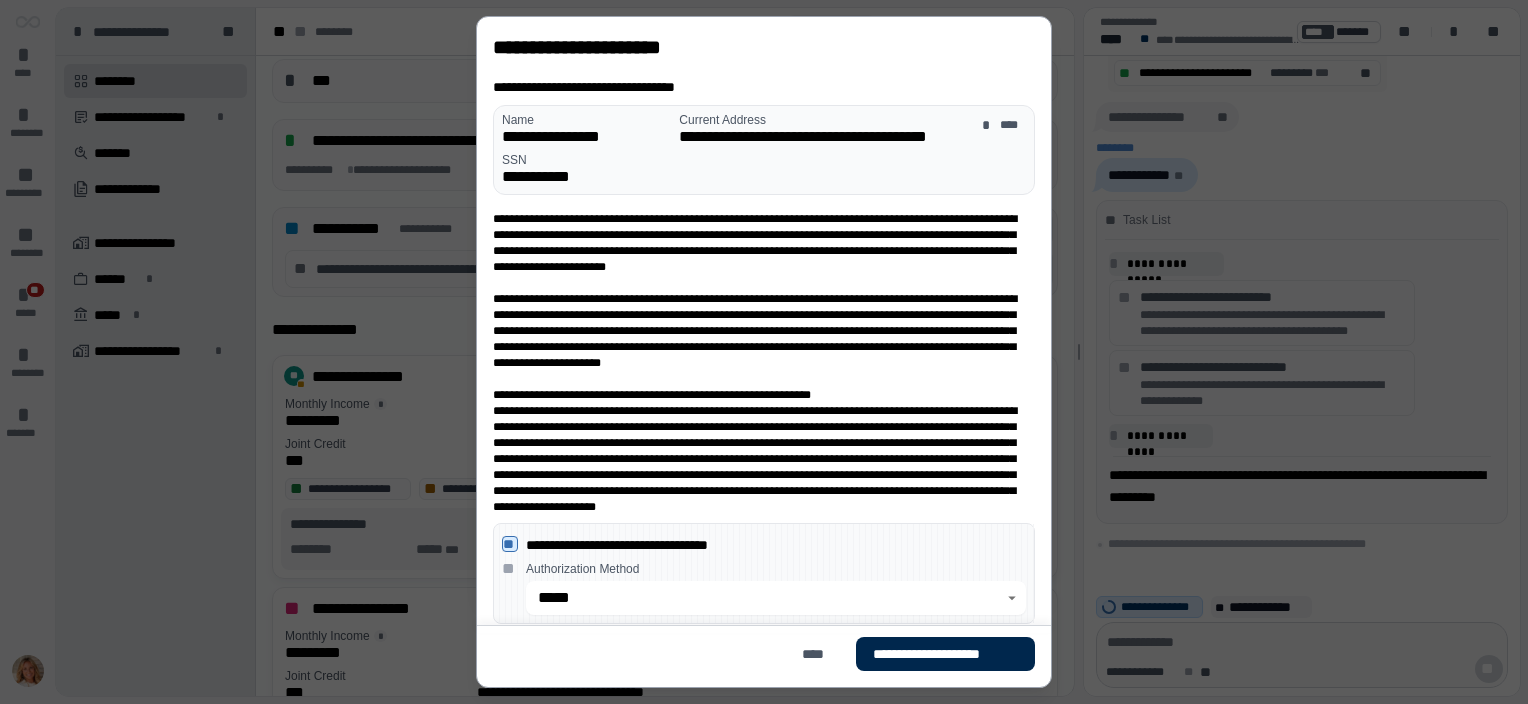 click on "**********" at bounding box center (945, 654) 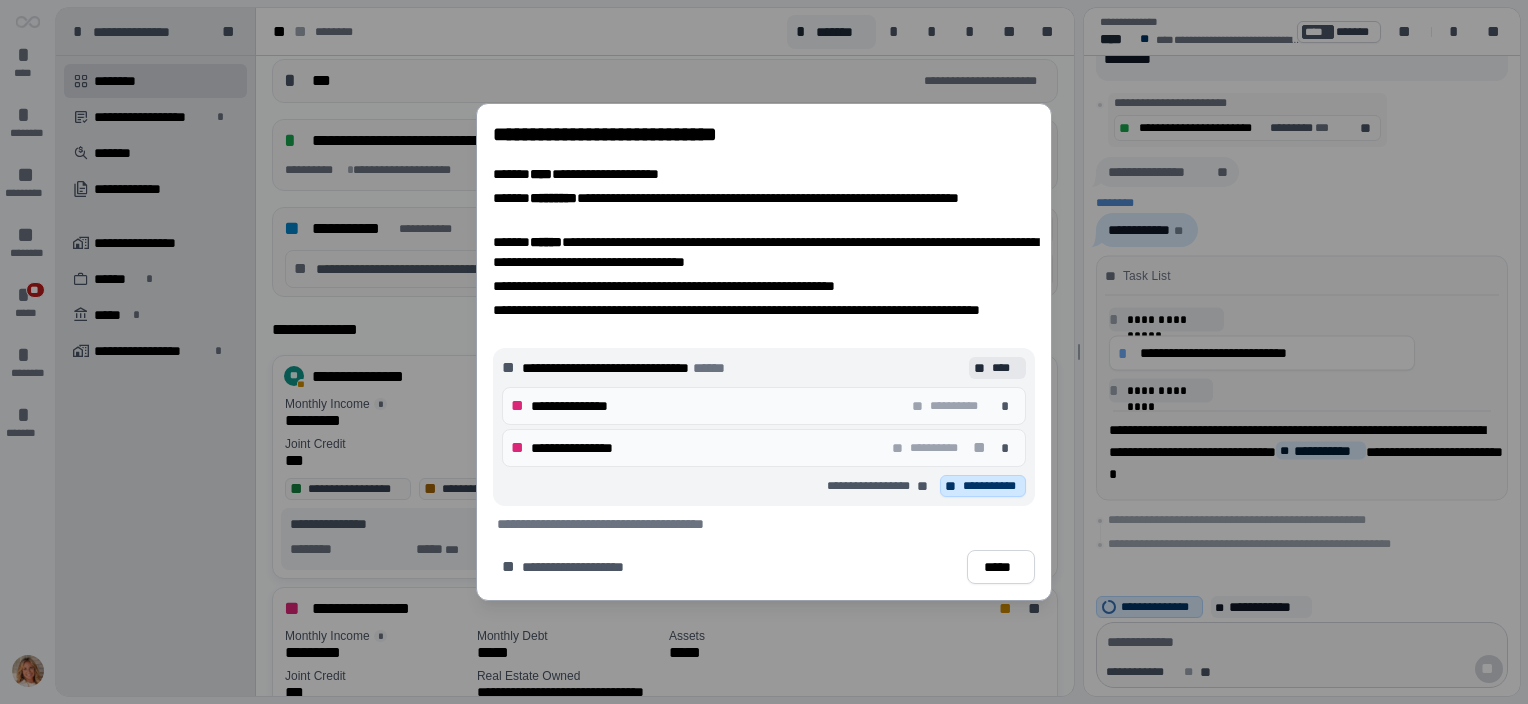 click on "**********" at bounding box center (992, 486) 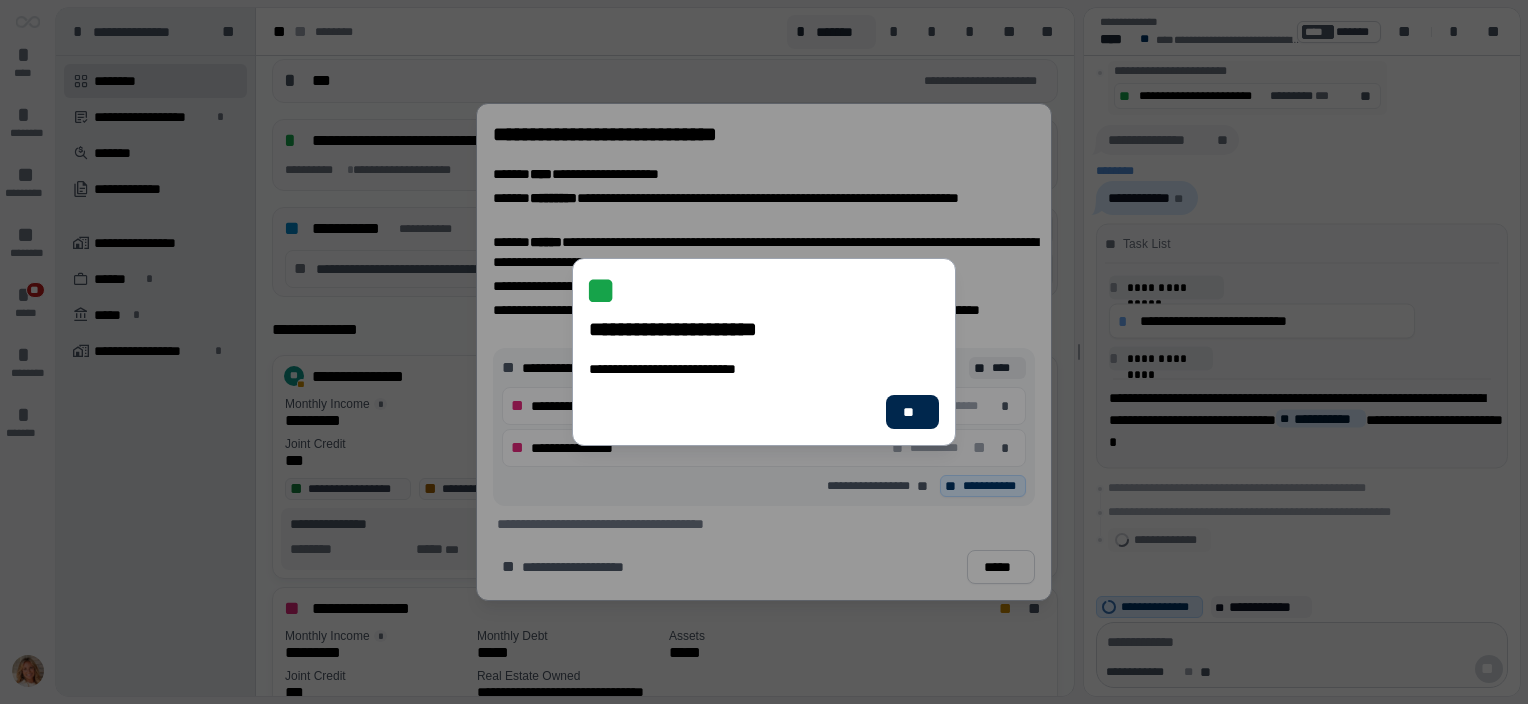 click on "**" at bounding box center [912, 412] 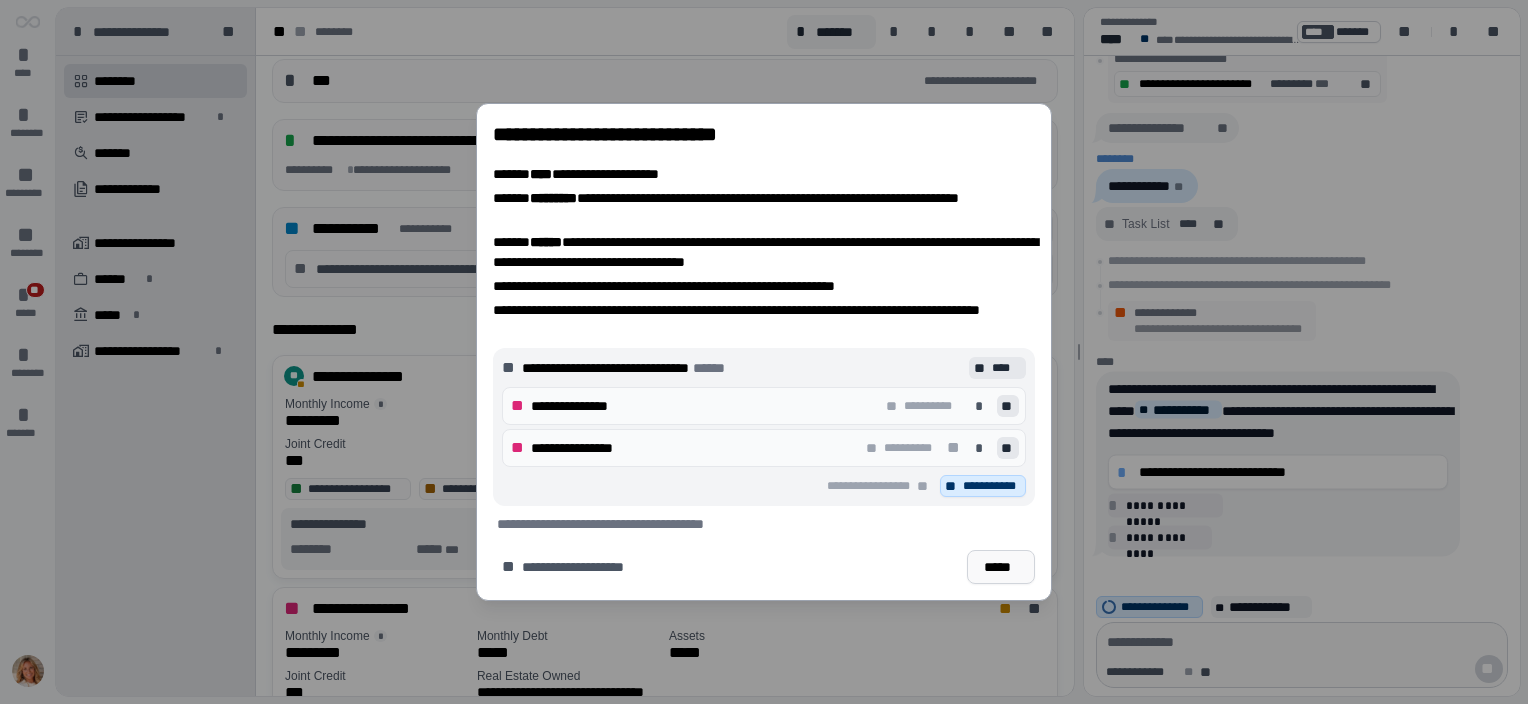 click on "*****" at bounding box center [1001, 567] 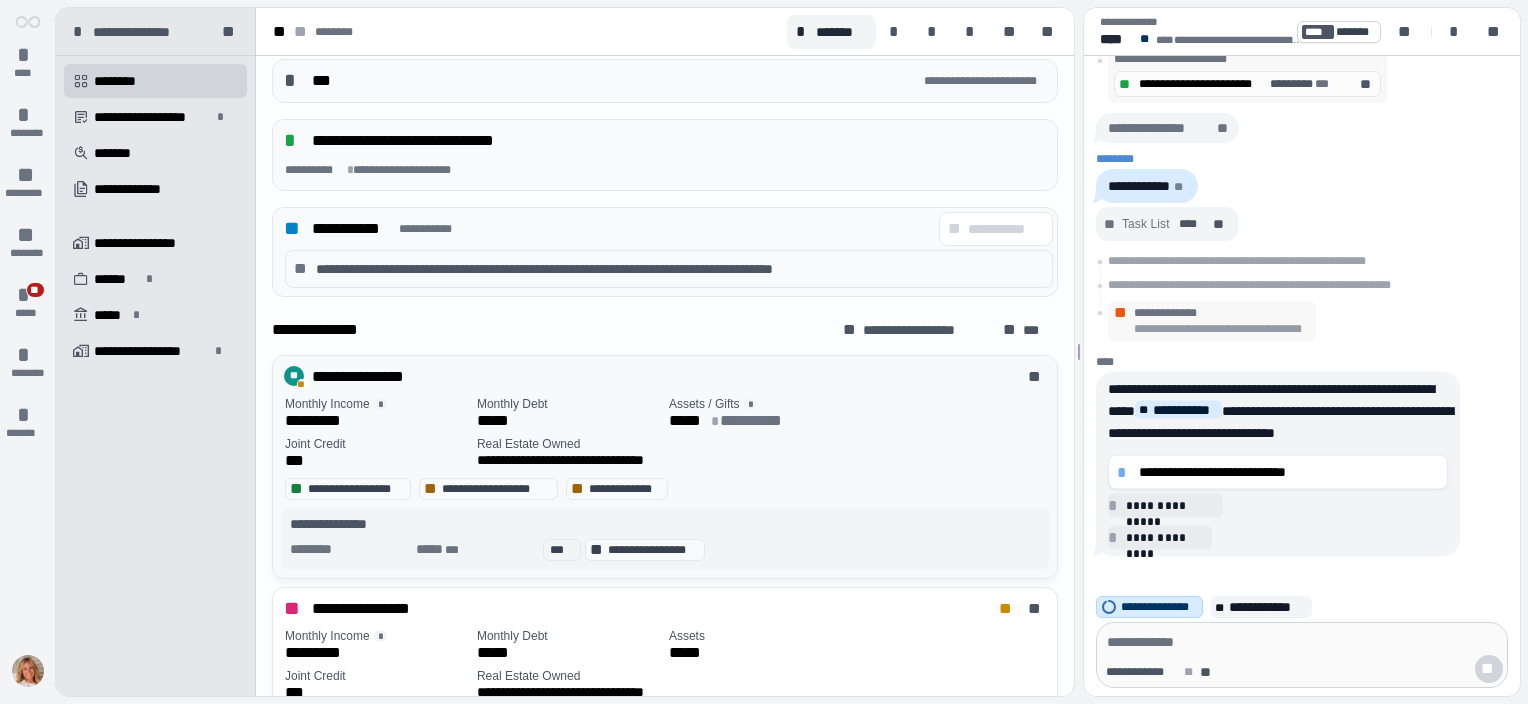 scroll, scrollTop: 831, scrollLeft: 0, axis: vertical 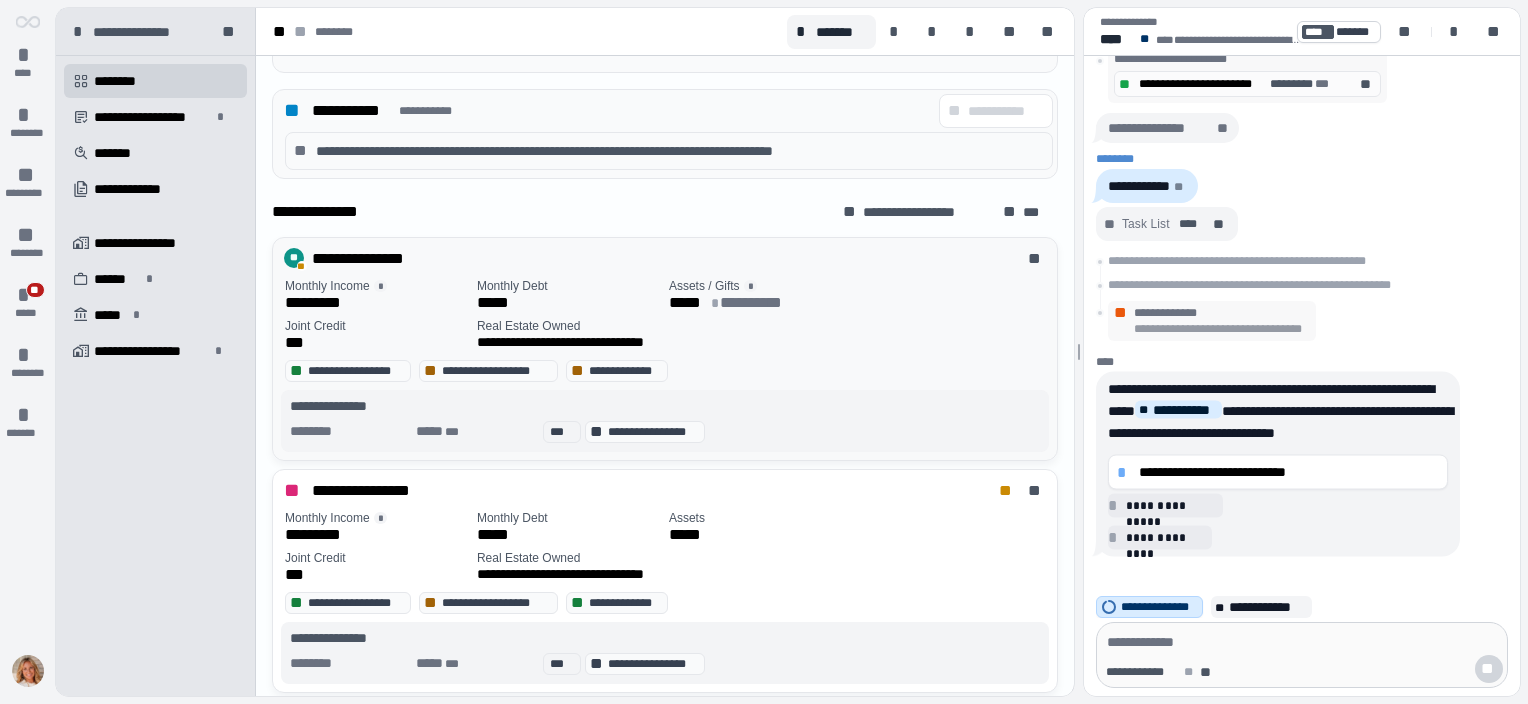 click on "**********" at bounding box center [496, 371] 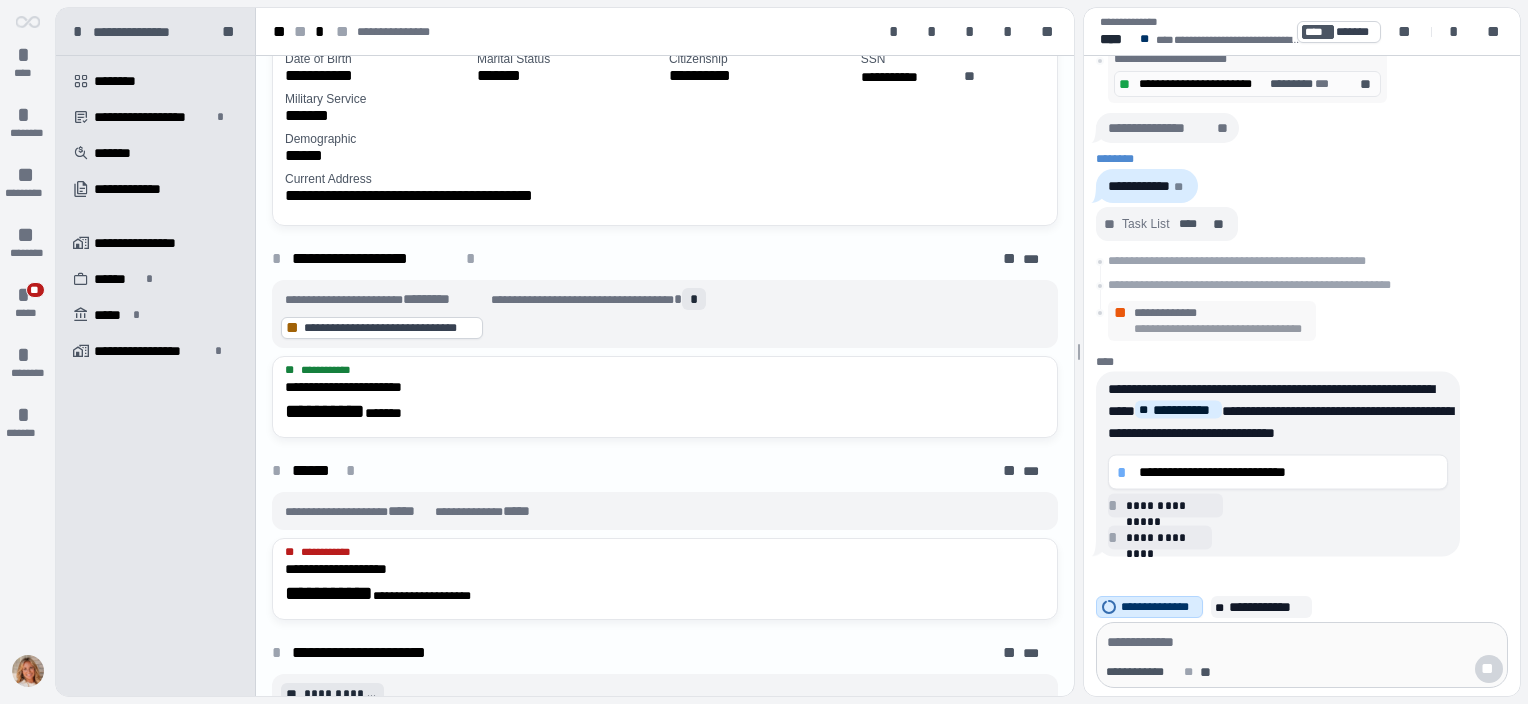 scroll, scrollTop: 102, scrollLeft: 0, axis: vertical 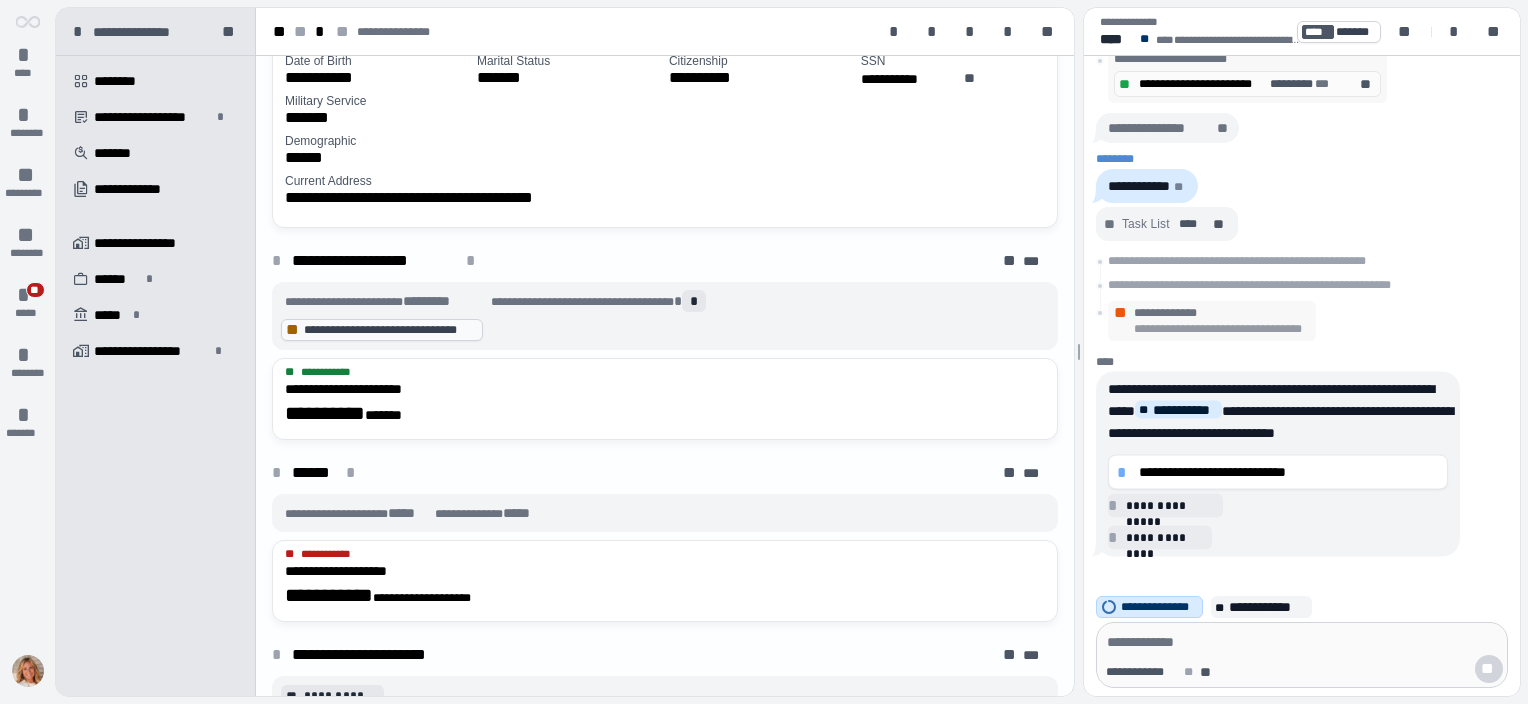click on "**********" at bounding box center (390, 330) 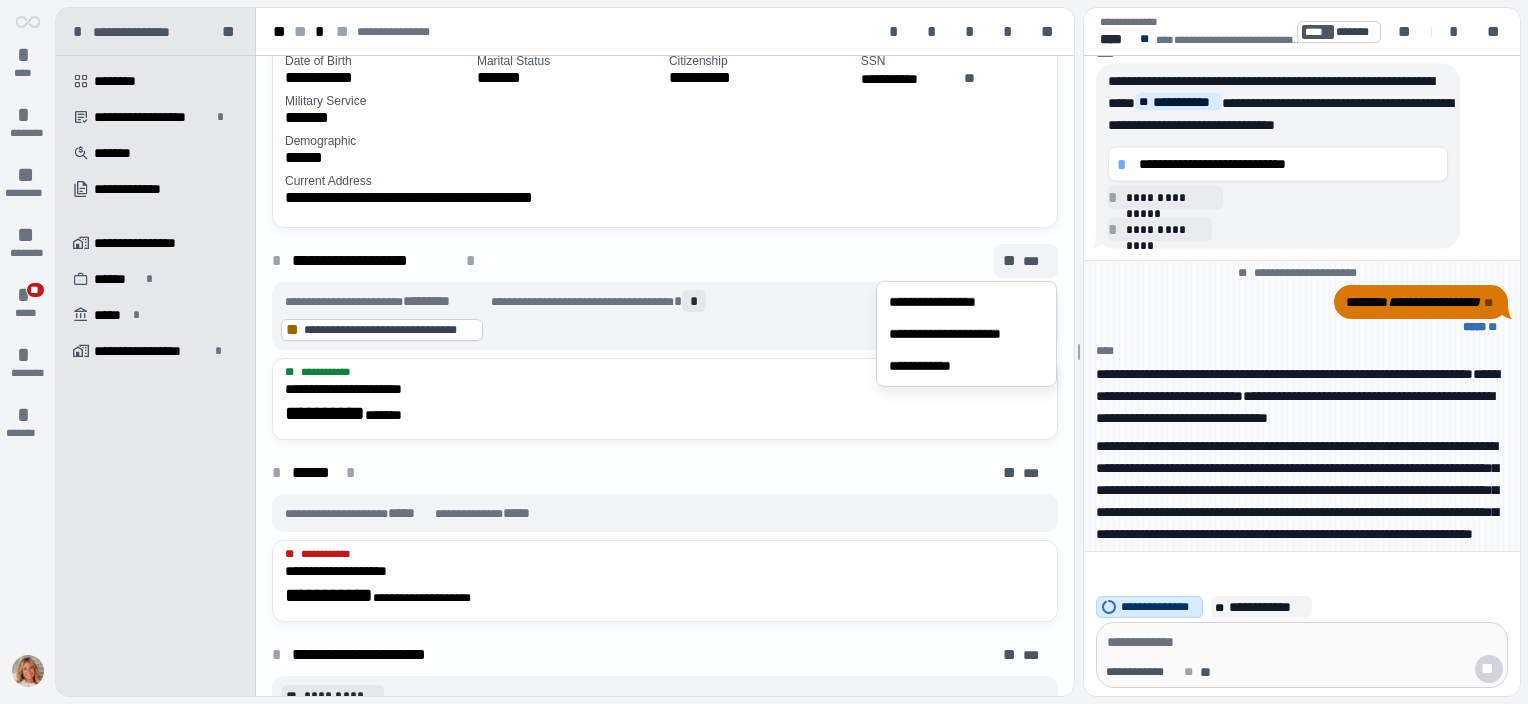 click on "**" at bounding box center [1011, 261] 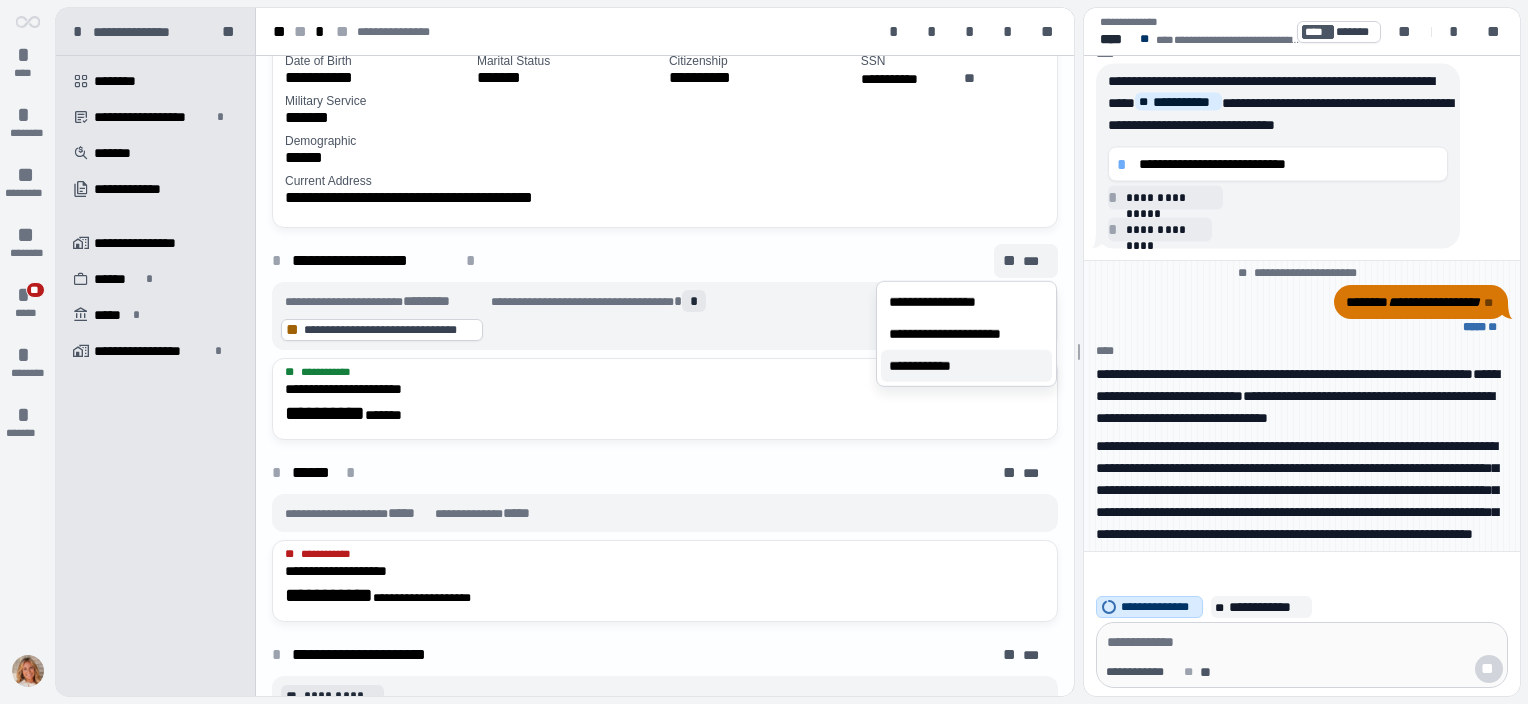 click on "**********" at bounding box center (931, 366) 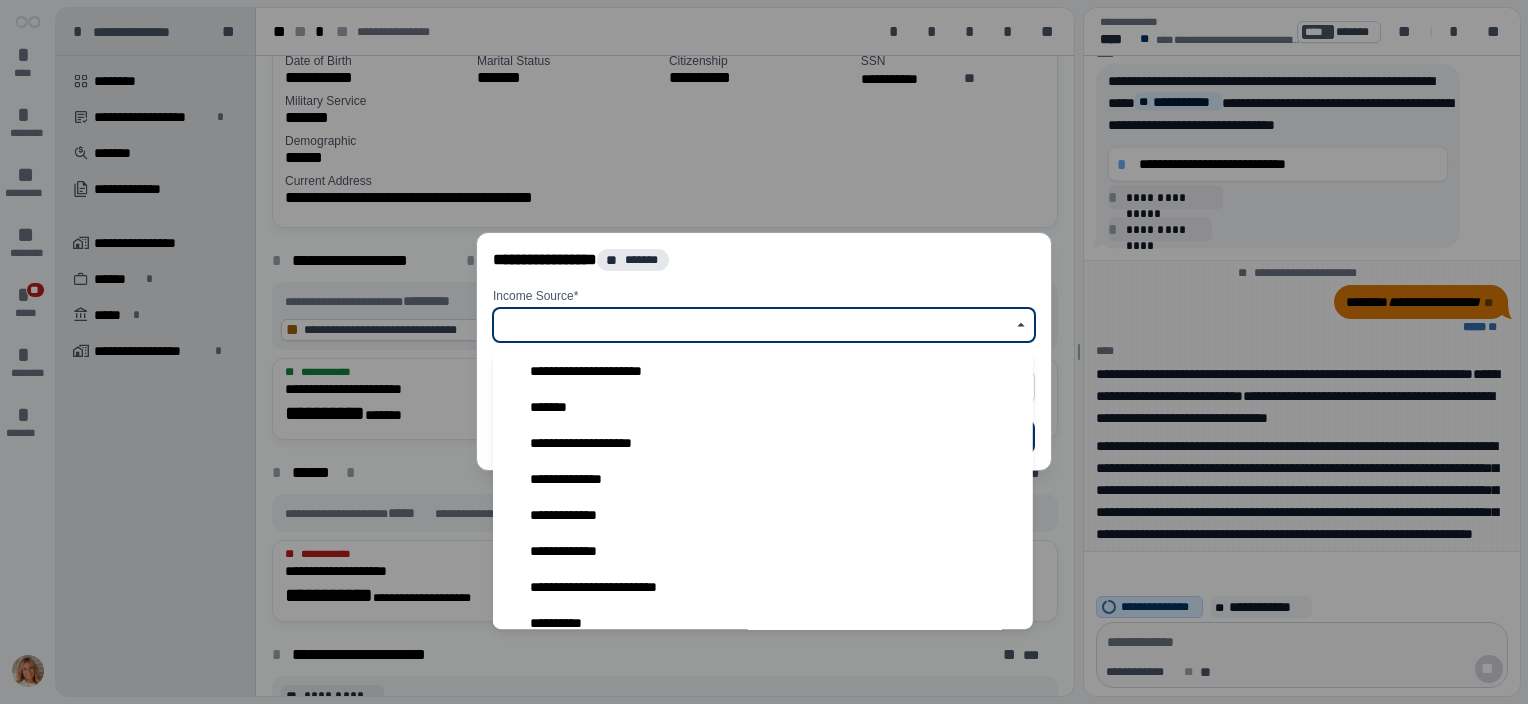 click at bounding box center [753, 326] 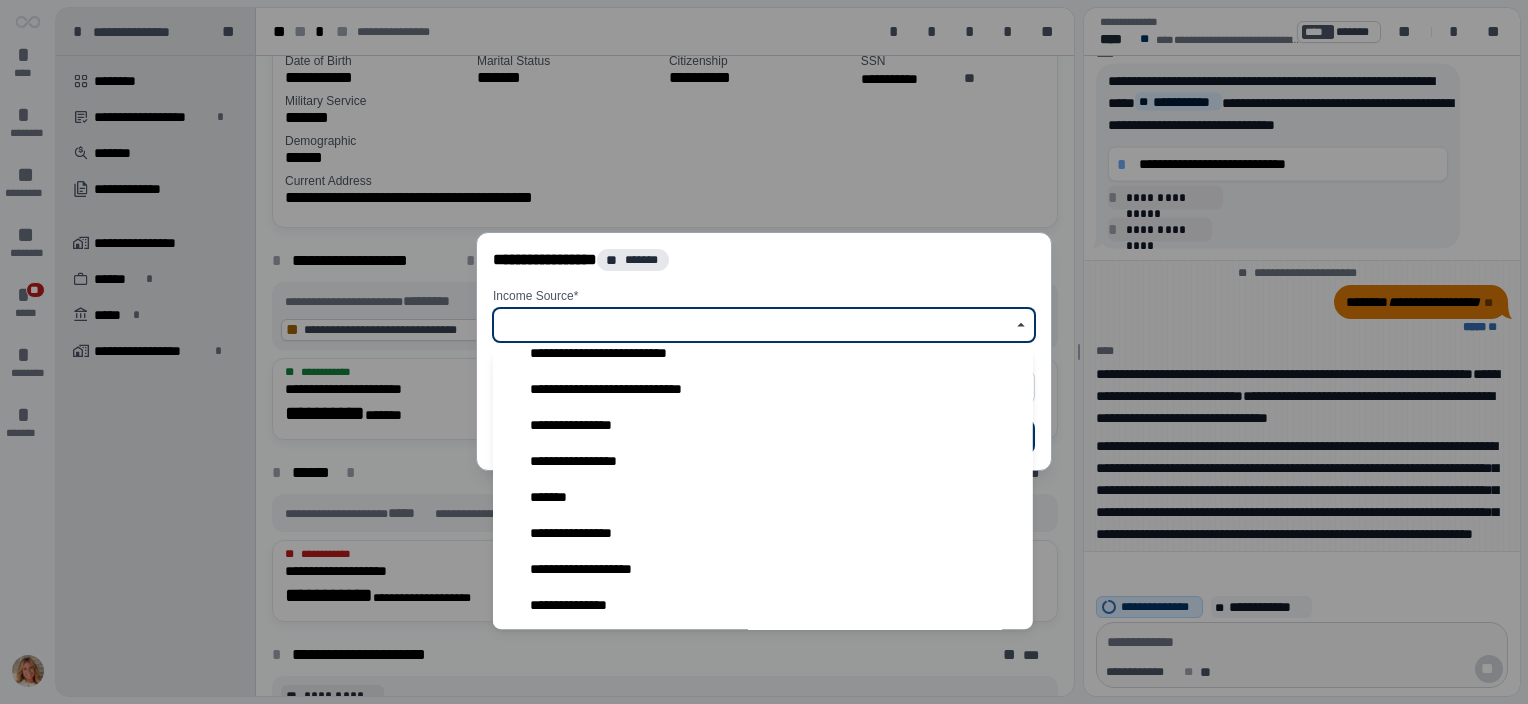 scroll, scrollTop: 492, scrollLeft: 0, axis: vertical 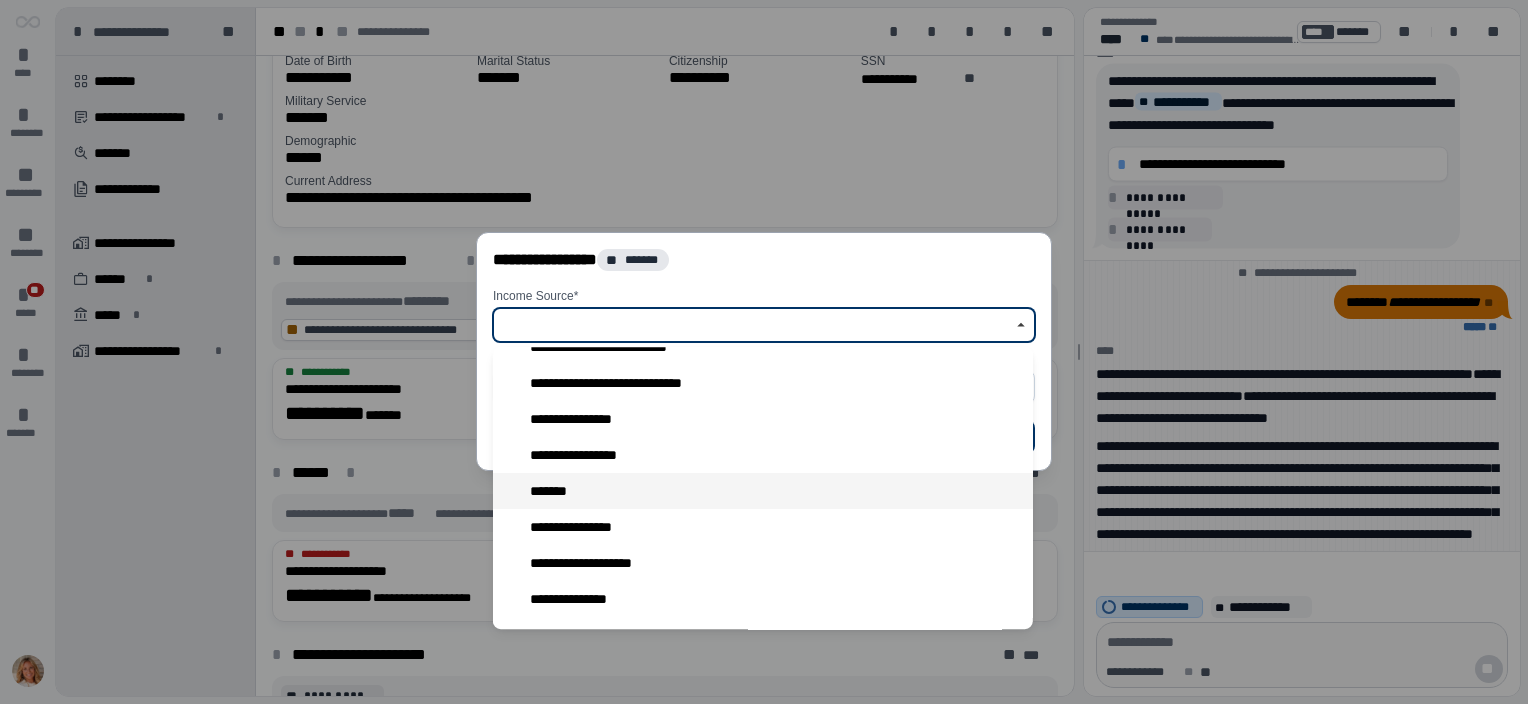 click on "*******" at bounding box center [763, 491] 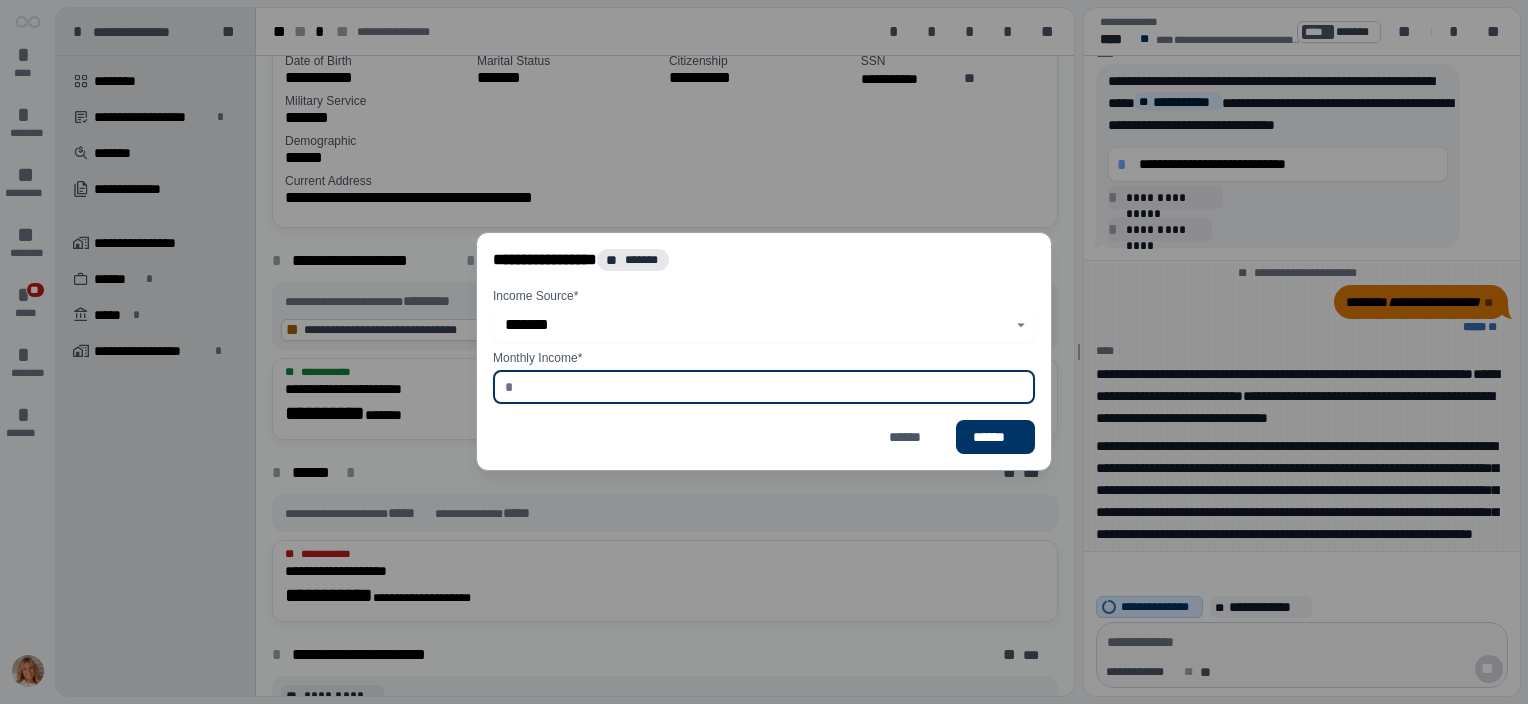 click at bounding box center [772, 388] 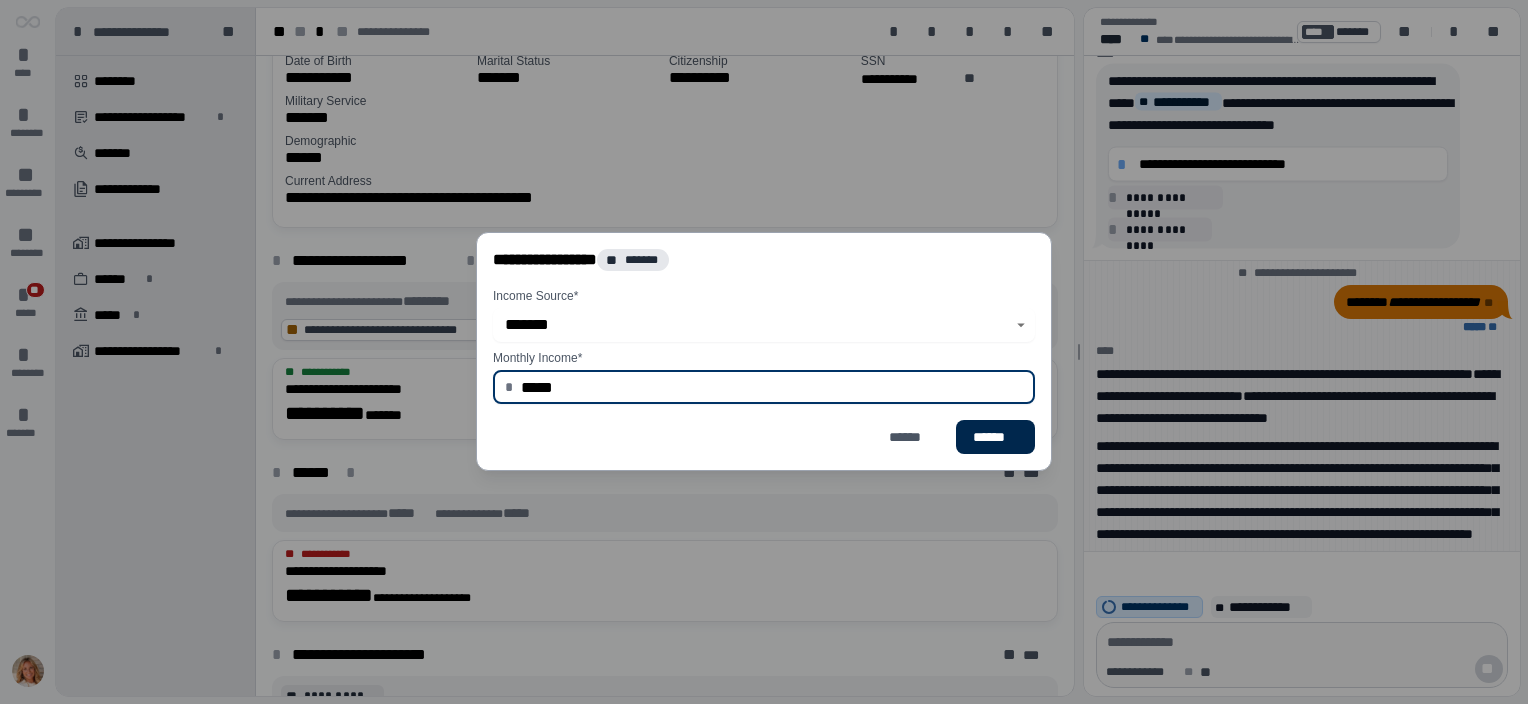 type on "********" 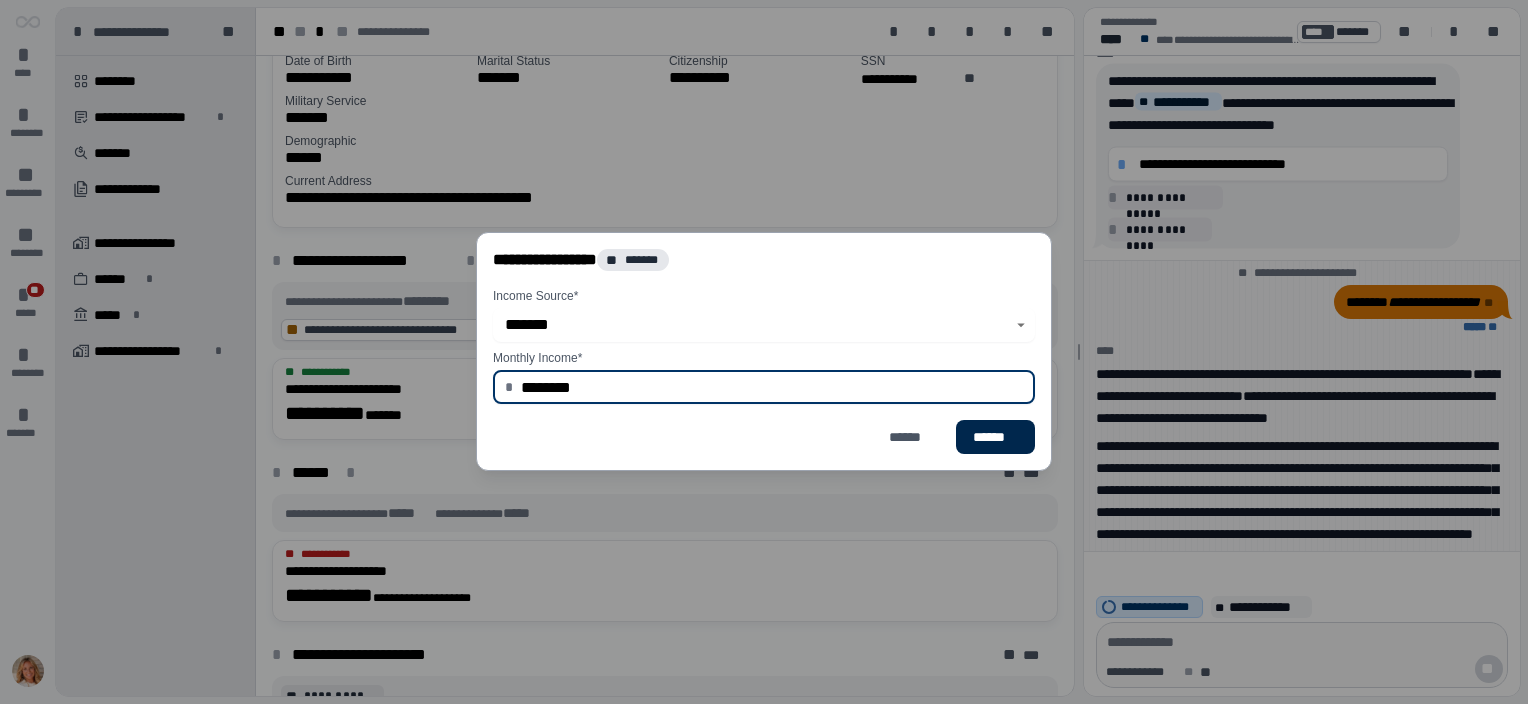 click on "******" at bounding box center (995, 438) 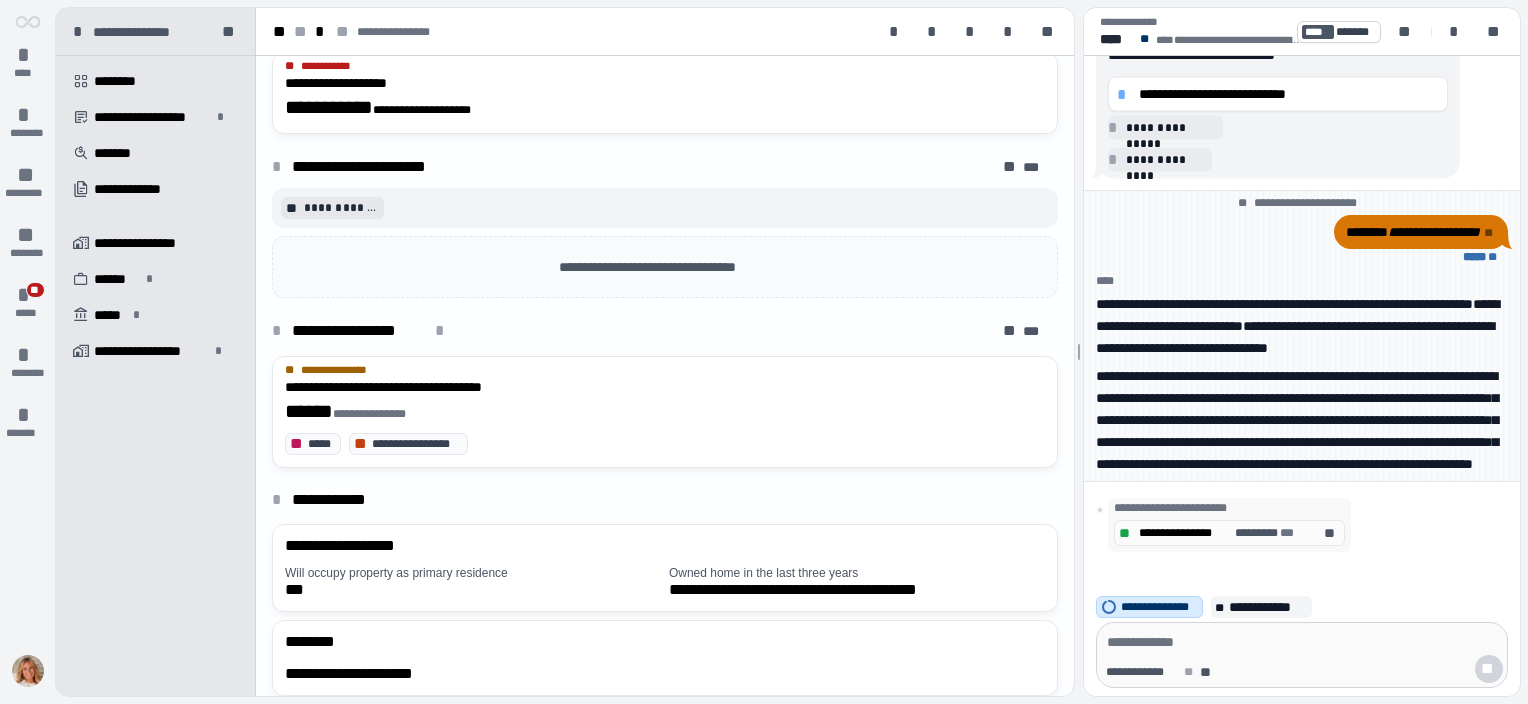 scroll, scrollTop: 689, scrollLeft: 0, axis: vertical 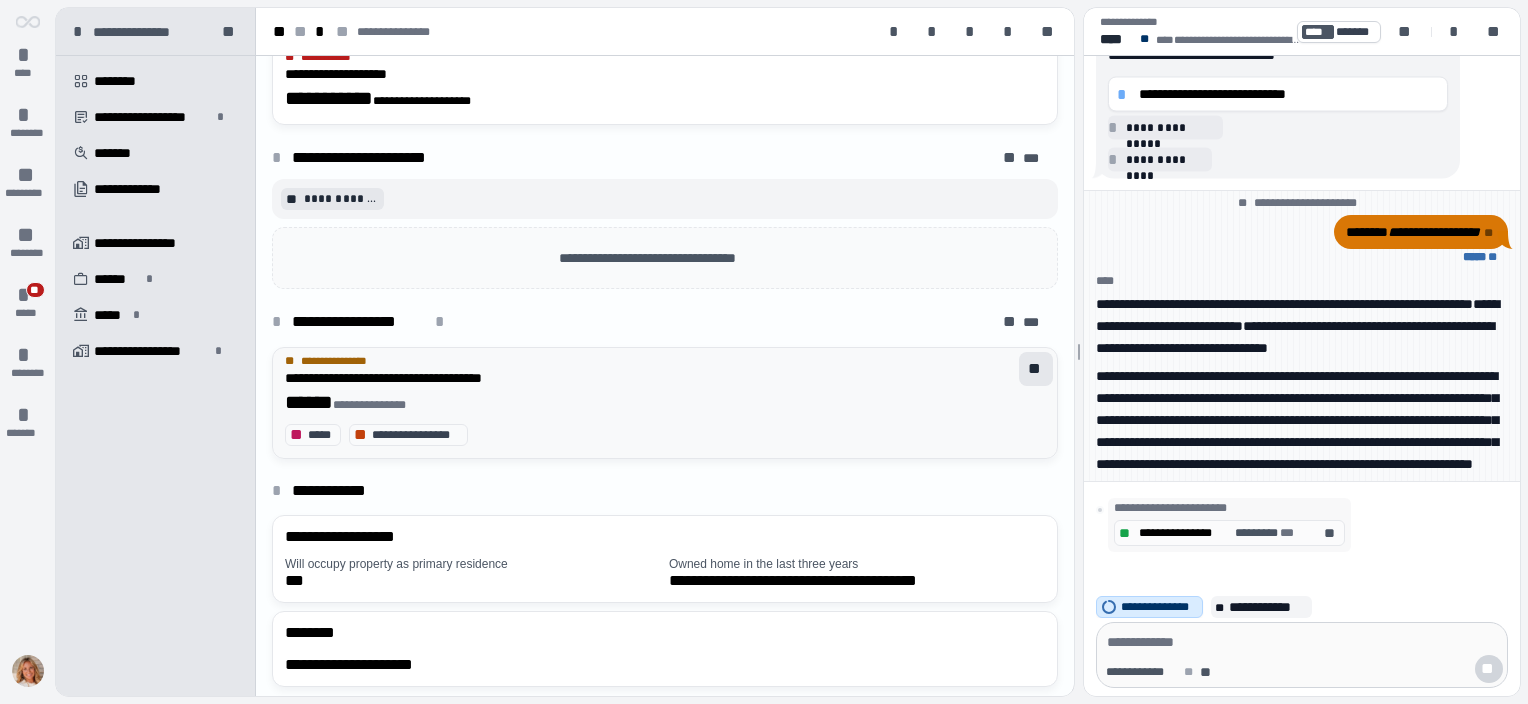 click on "**********" at bounding box center (343, 361) 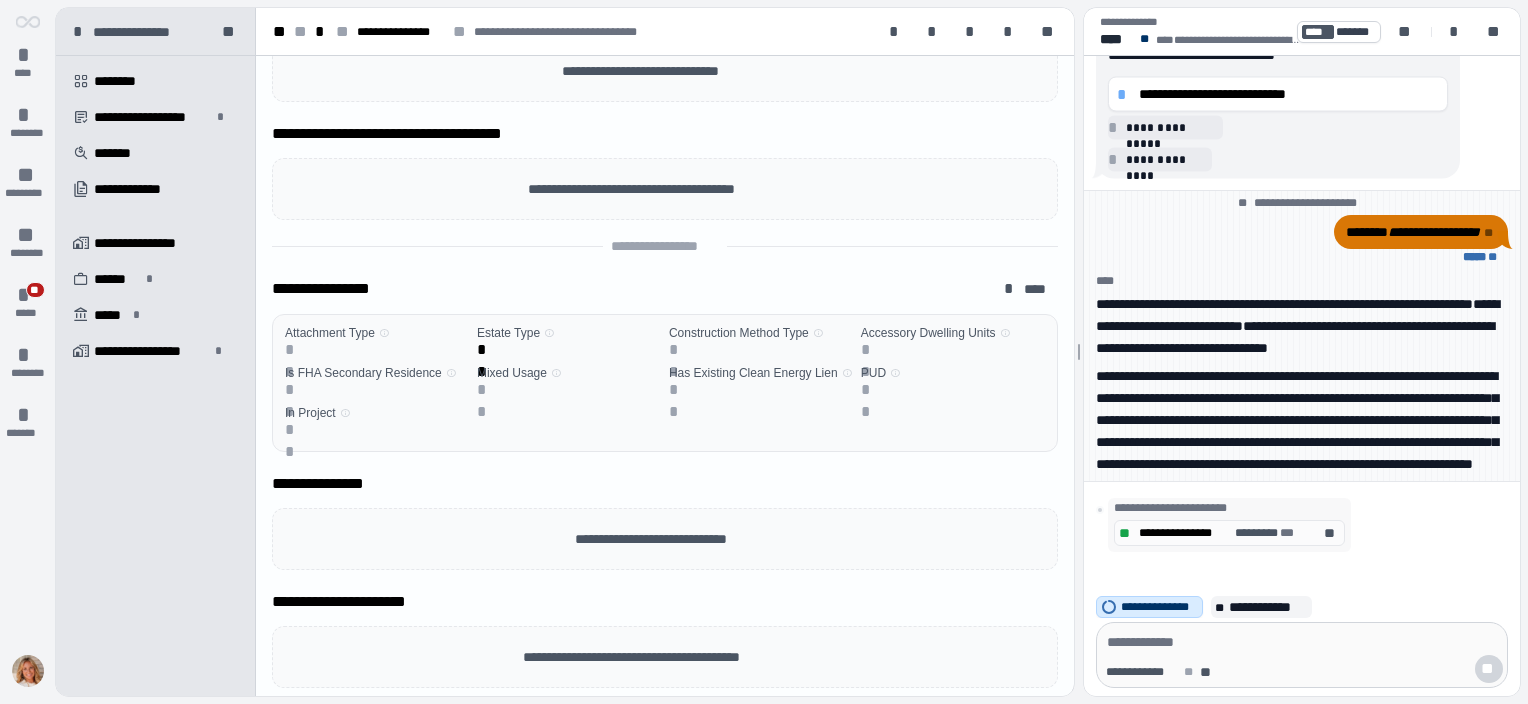 scroll, scrollTop: 789, scrollLeft: 0, axis: vertical 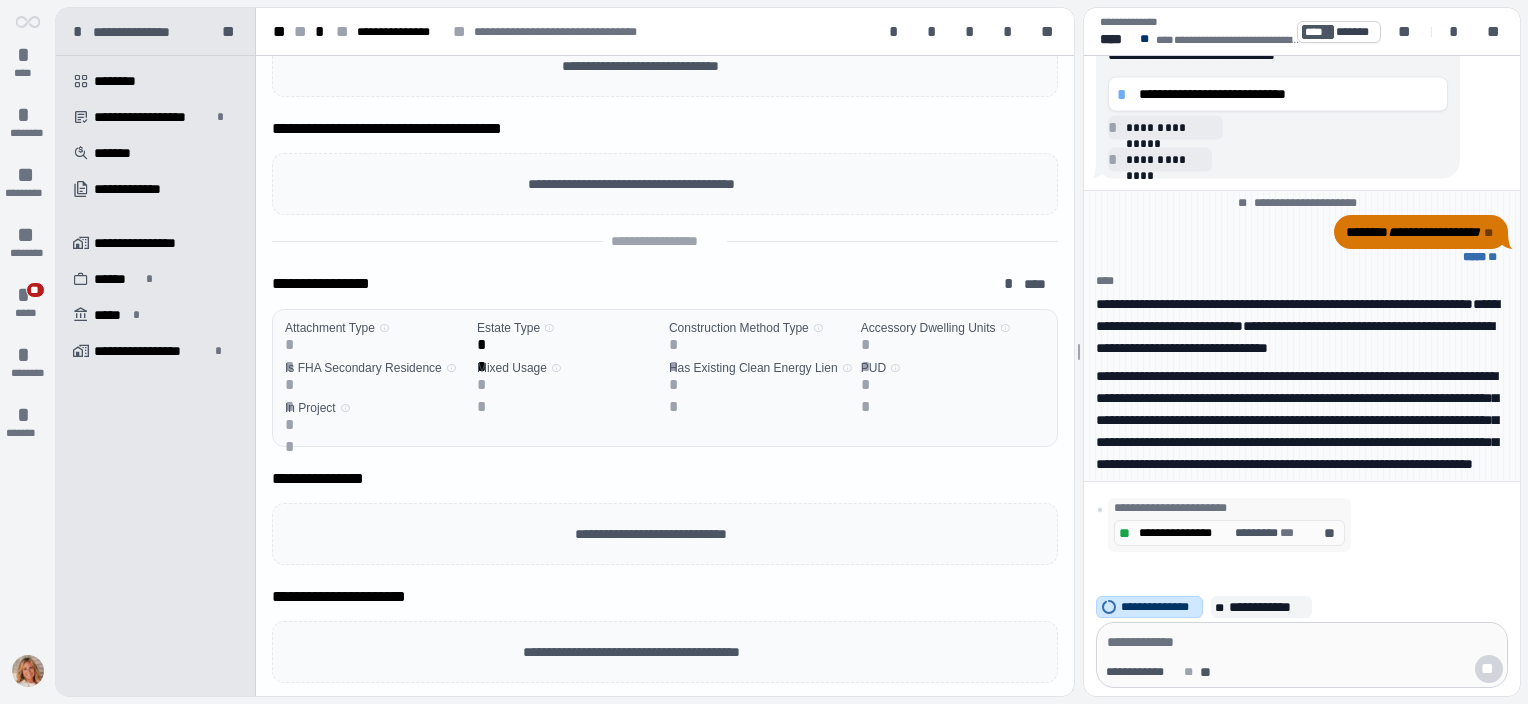 click on "**********" at bounding box center (1160, 607) 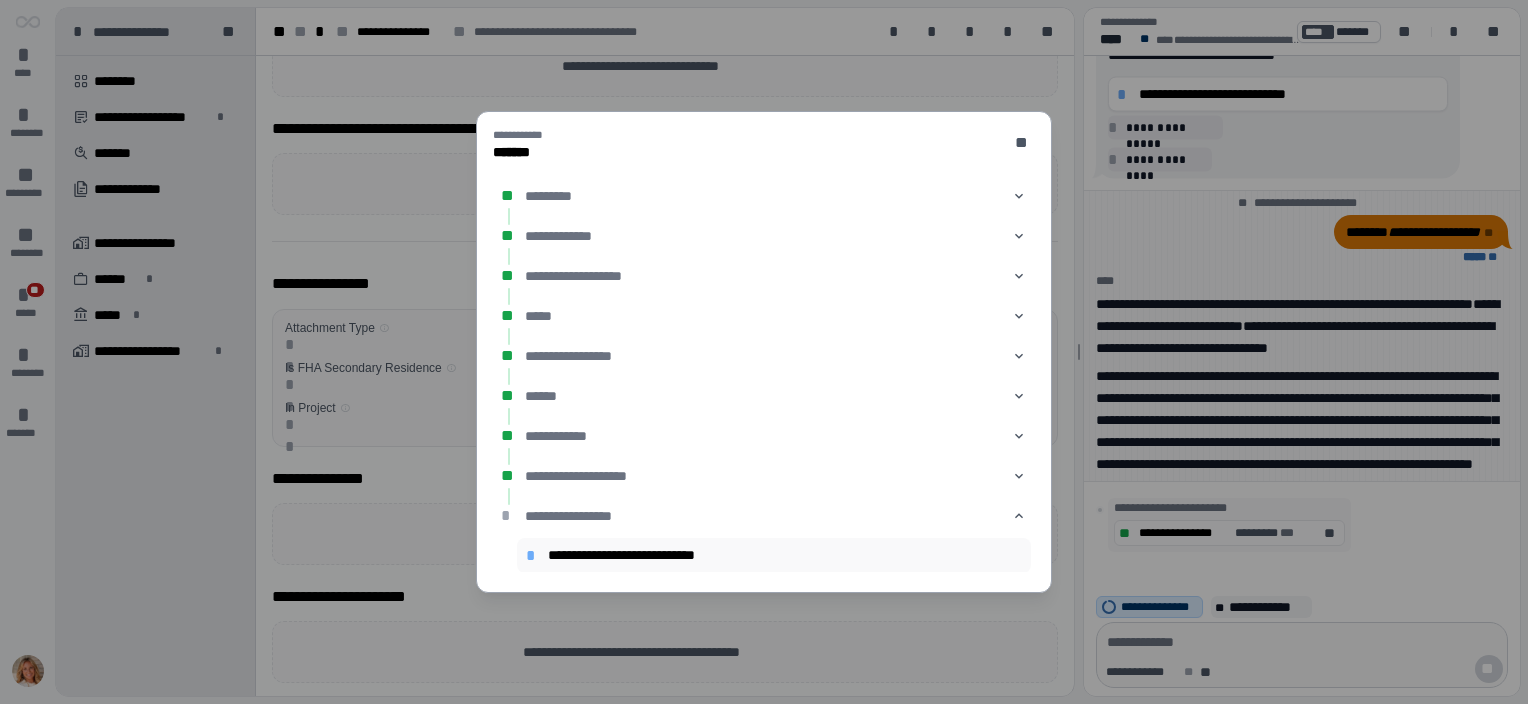 click on "**********" at bounding box center (785, 555) 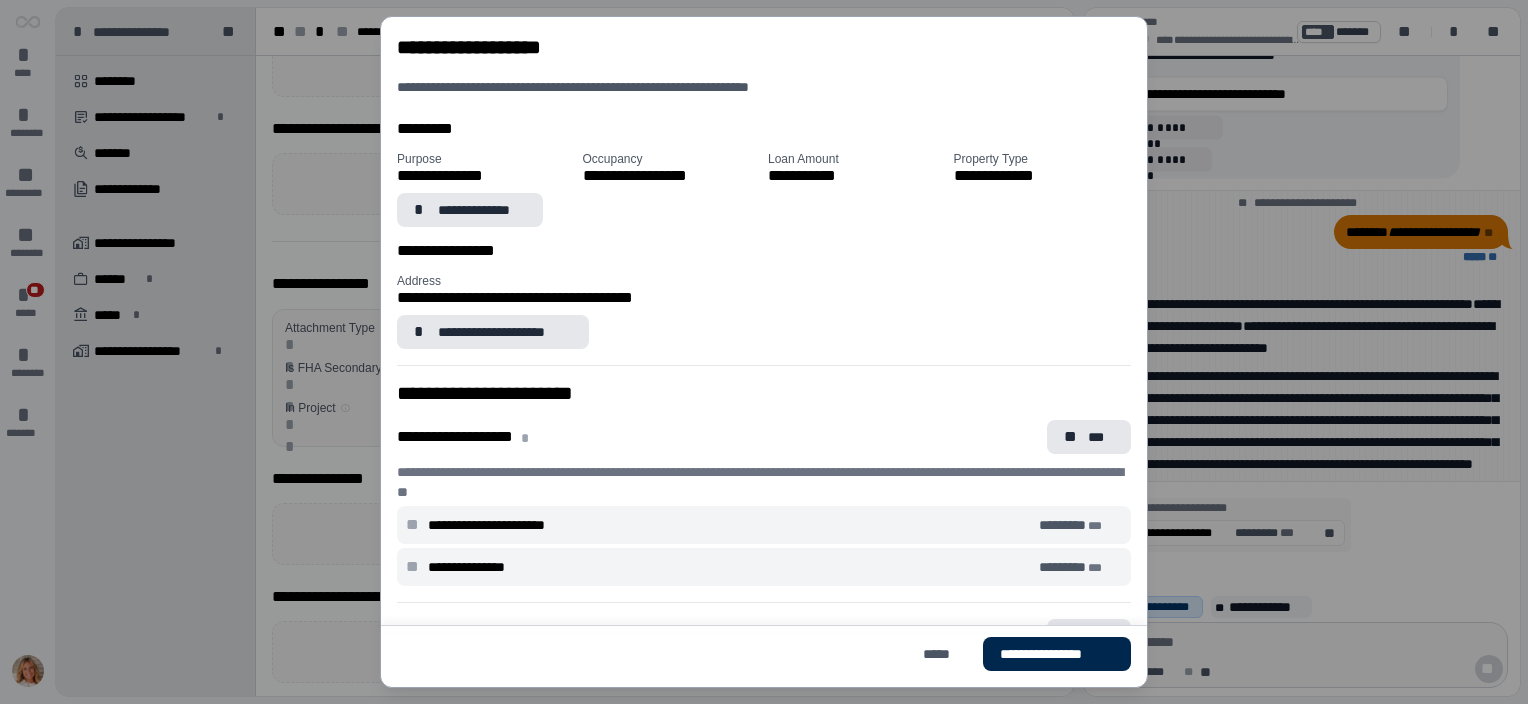 click on "**********" at bounding box center (1057, 654) 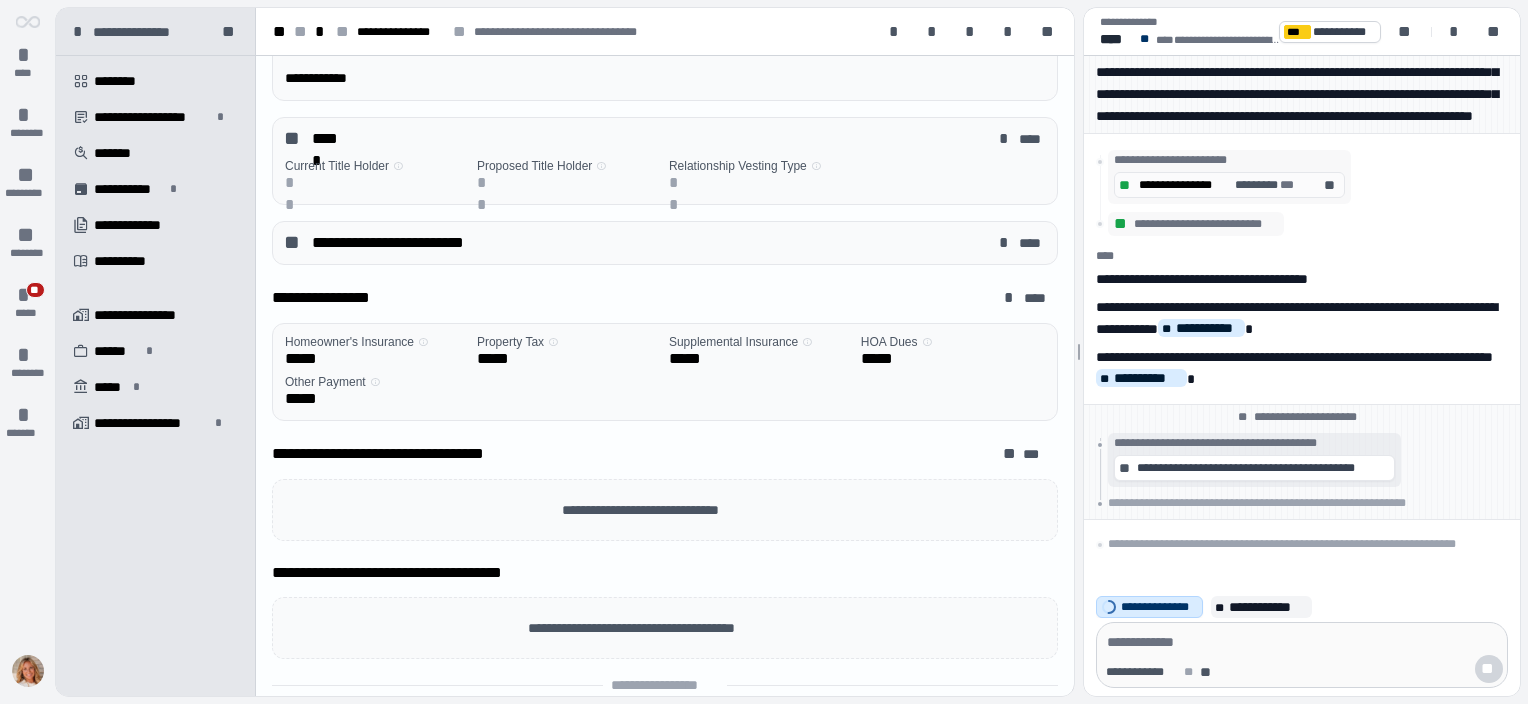 scroll, scrollTop: 0, scrollLeft: 0, axis: both 